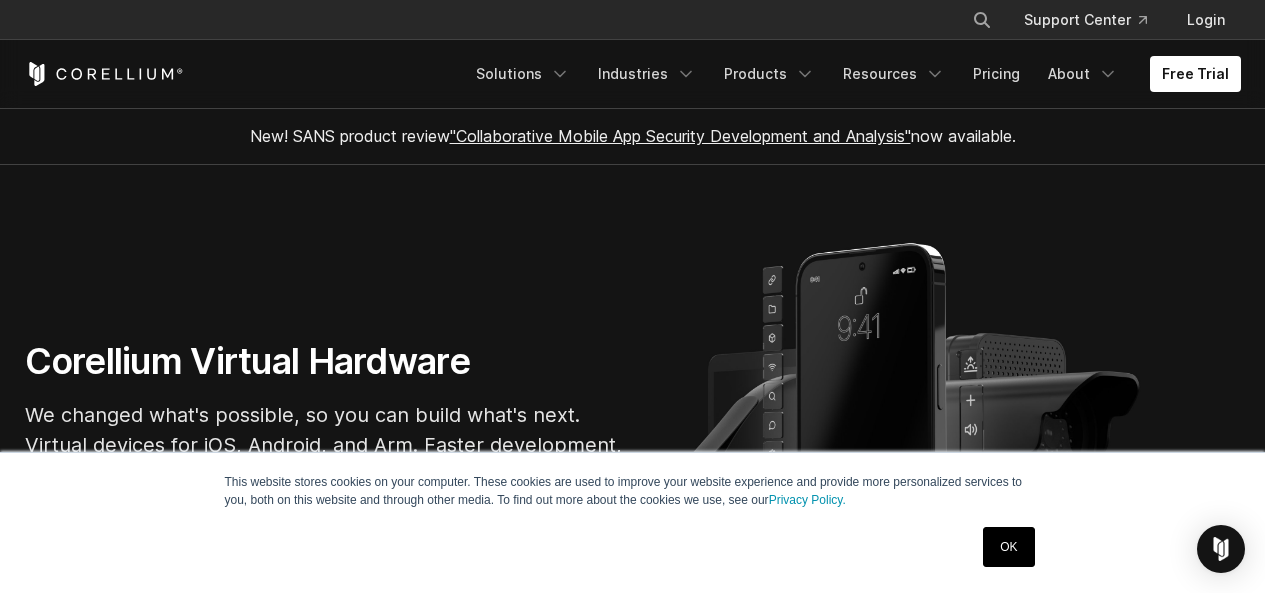 scroll, scrollTop: 0, scrollLeft: 0, axis: both 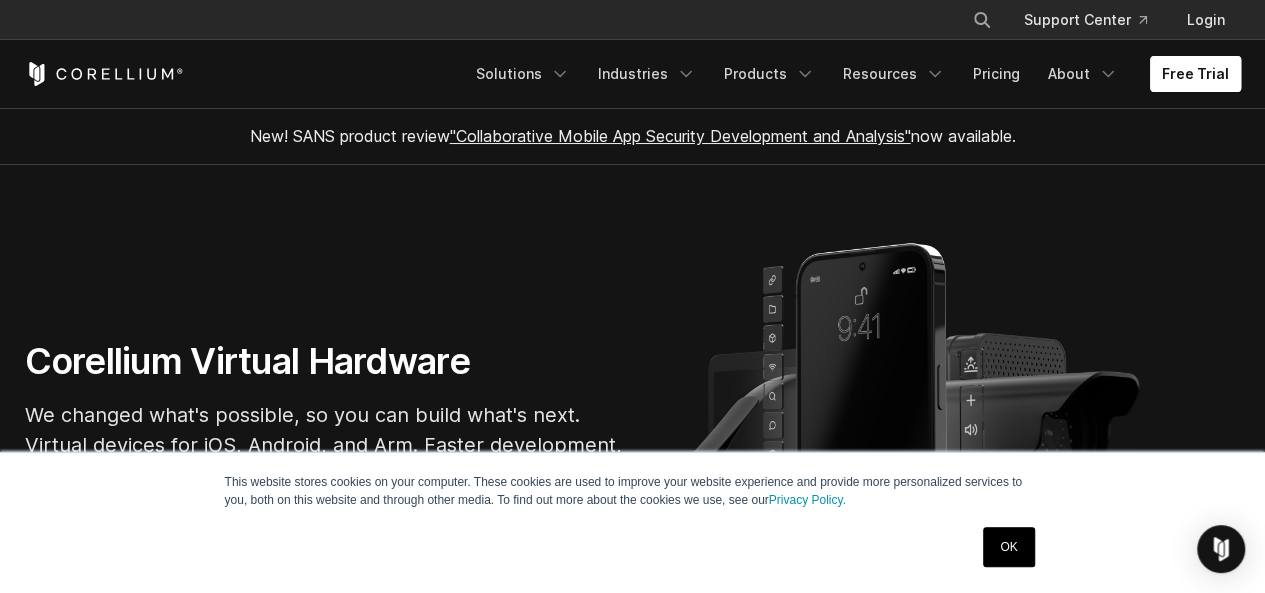click on "Free Trial" at bounding box center [1195, 74] 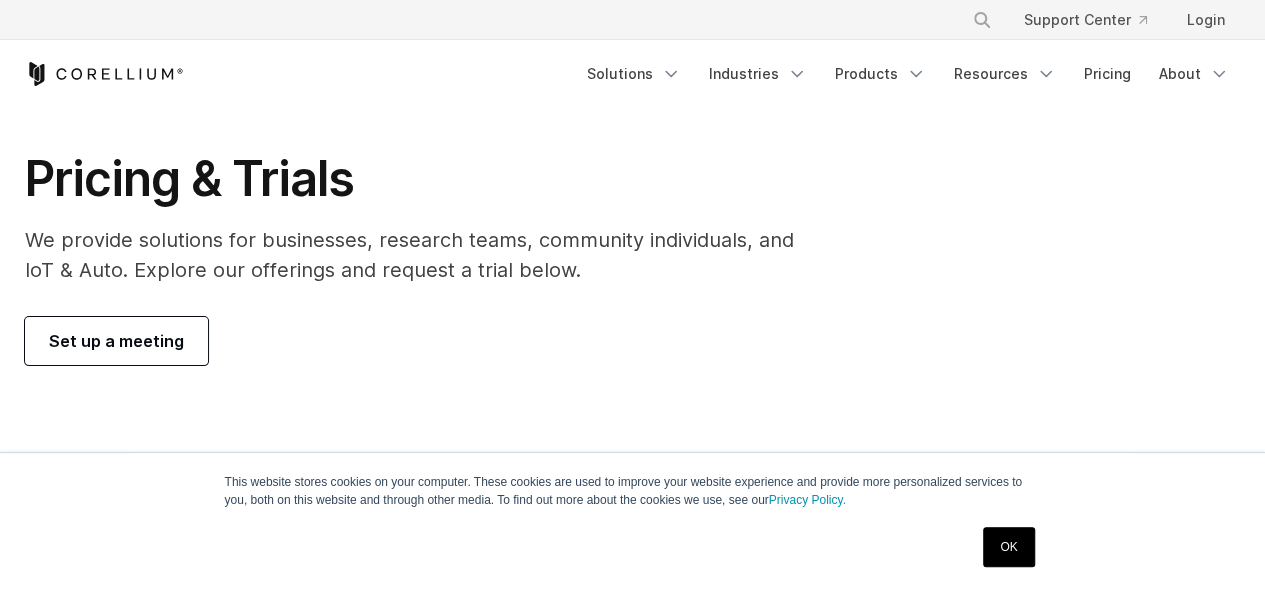 scroll, scrollTop: 0, scrollLeft: 0, axis: both 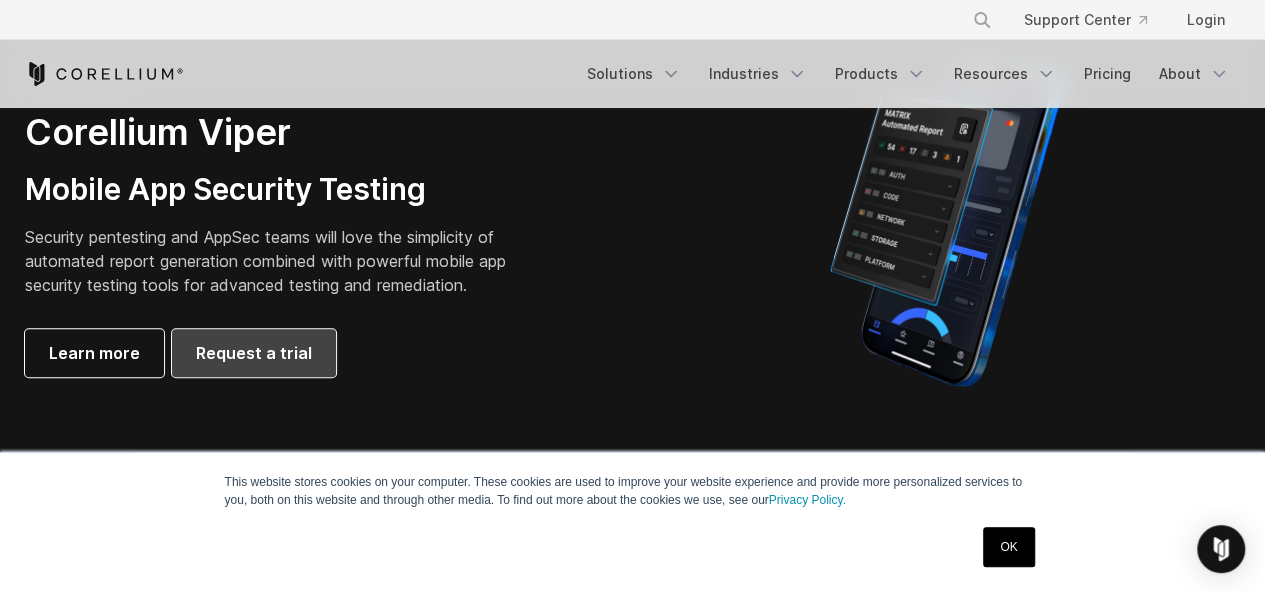 click on "Request a trial" at bounding box center [254, 353] 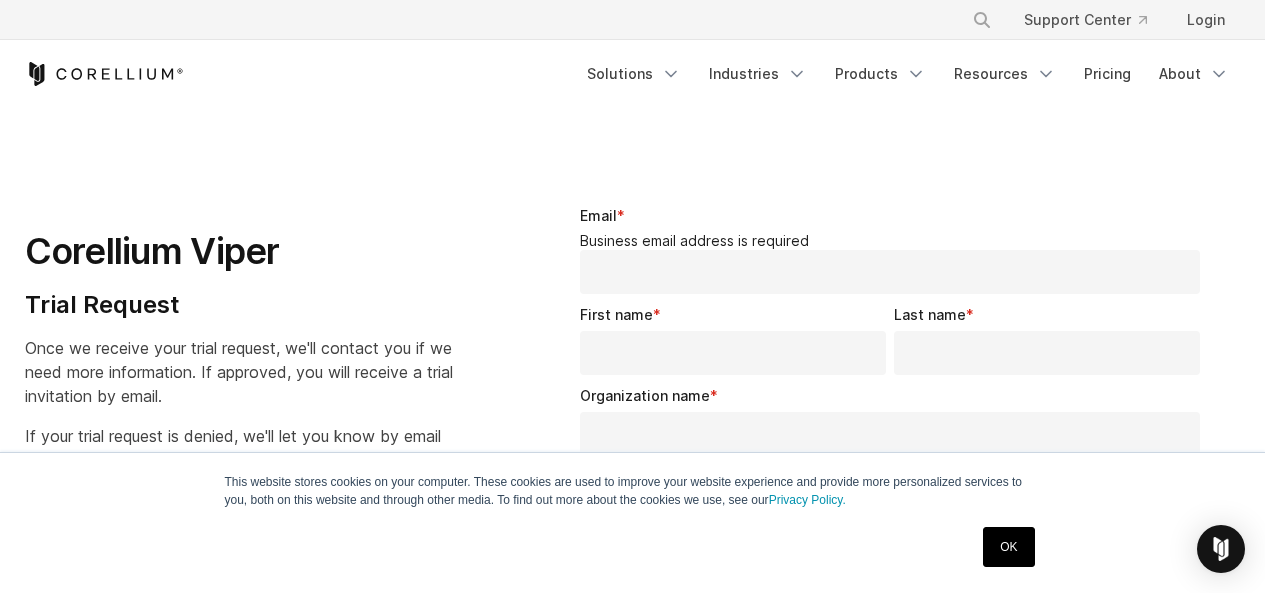 select on "**" 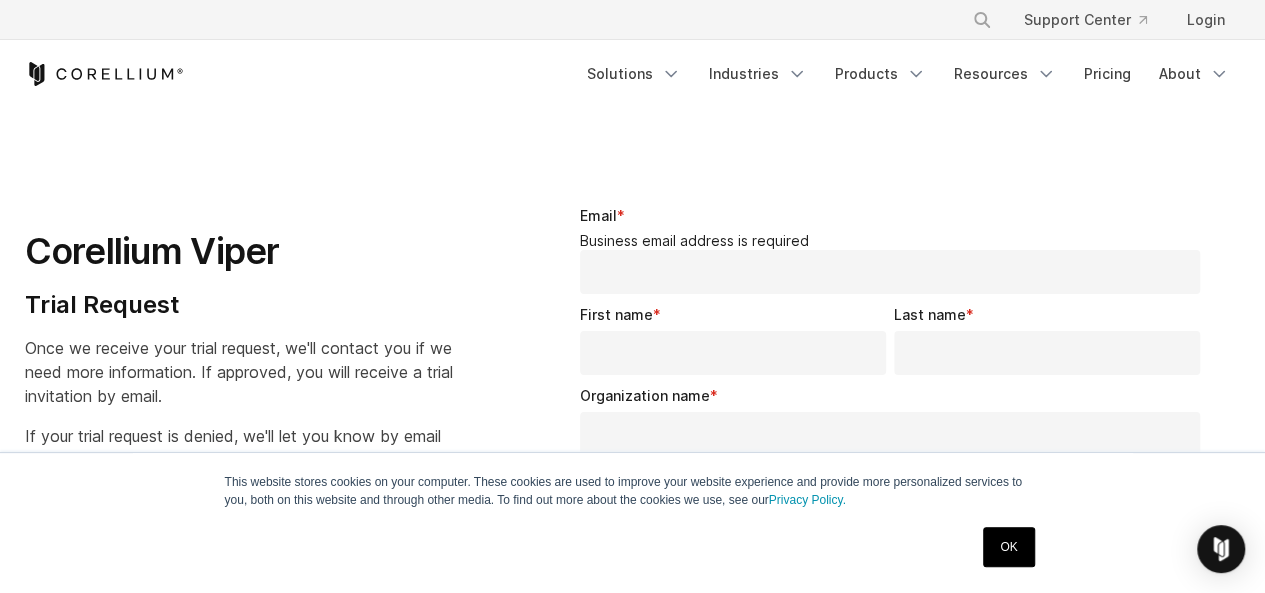 scroll, scrollTop: 0, scrollLeft: 0, axis: both 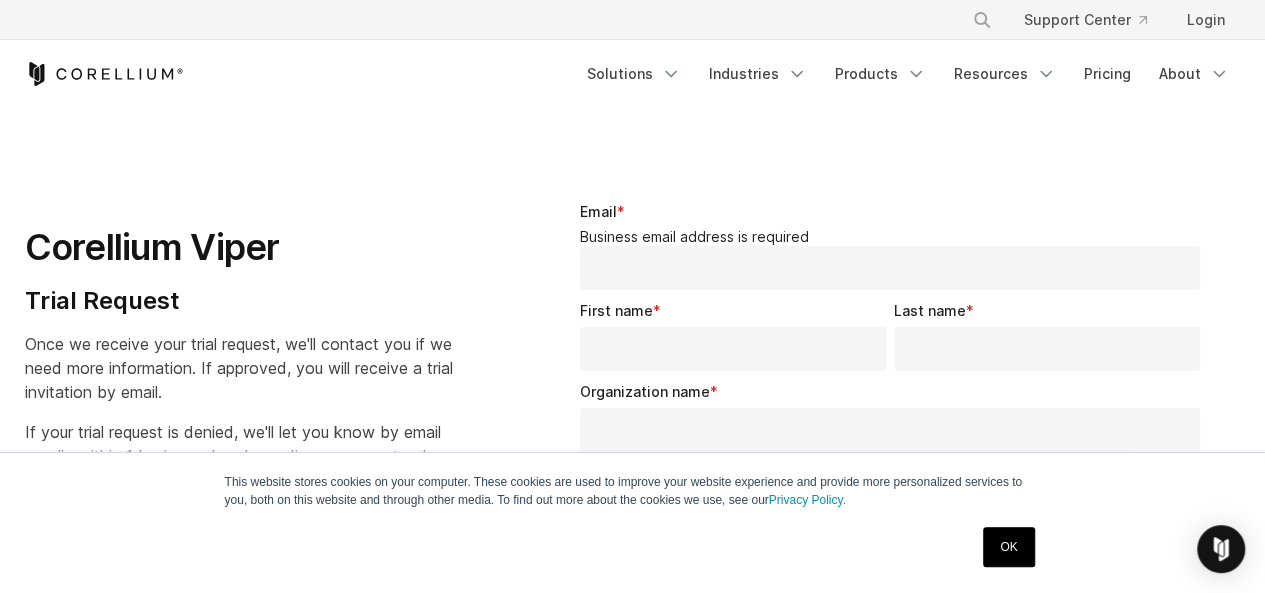 click on "Email *" at bounding box center (890, 268) 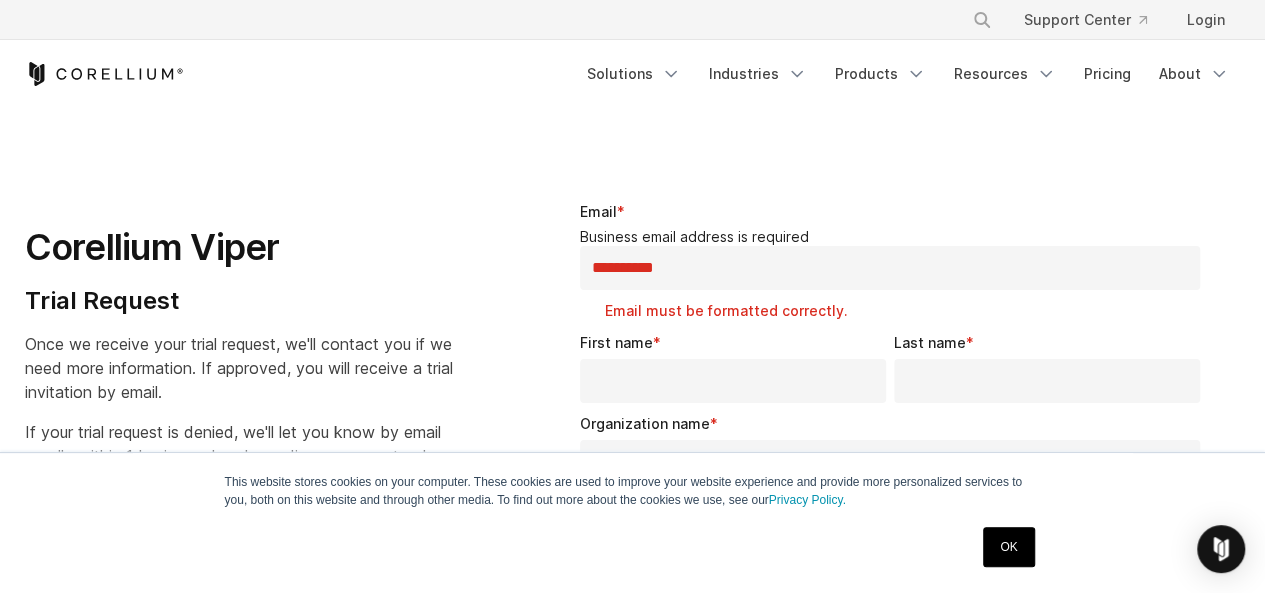 click on "First name *" at bounding box center [733, 381] 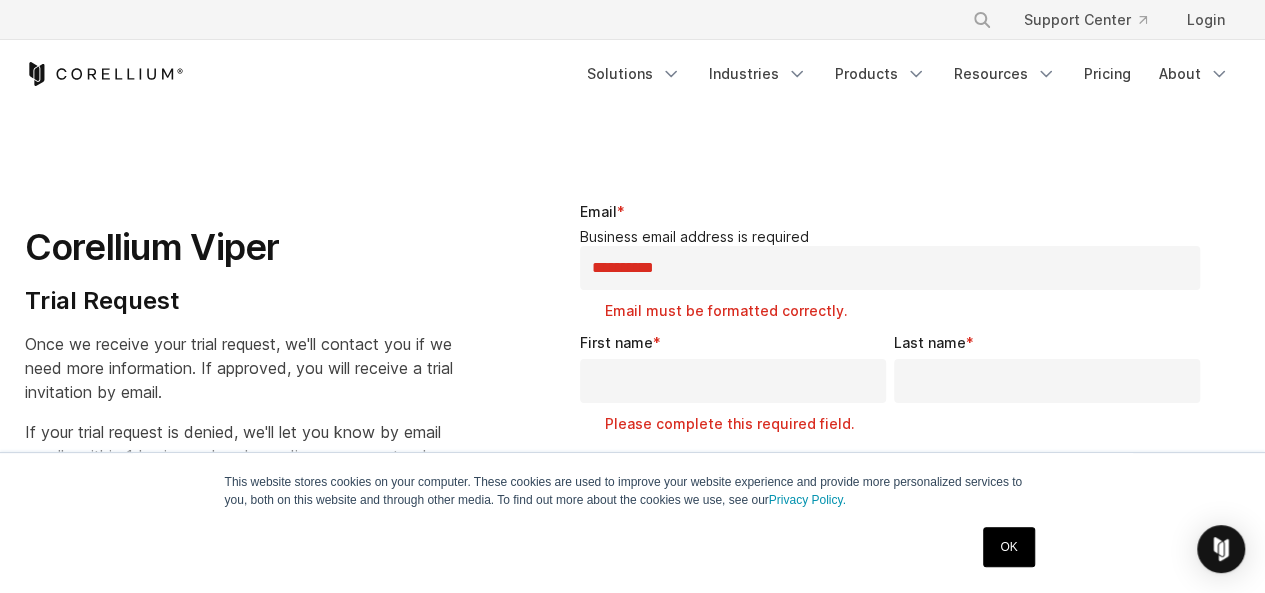 drag, startPoint x: 690, startPoint y: 263, endPoint x: 540, endPoint y: 252, distance: 150.40279 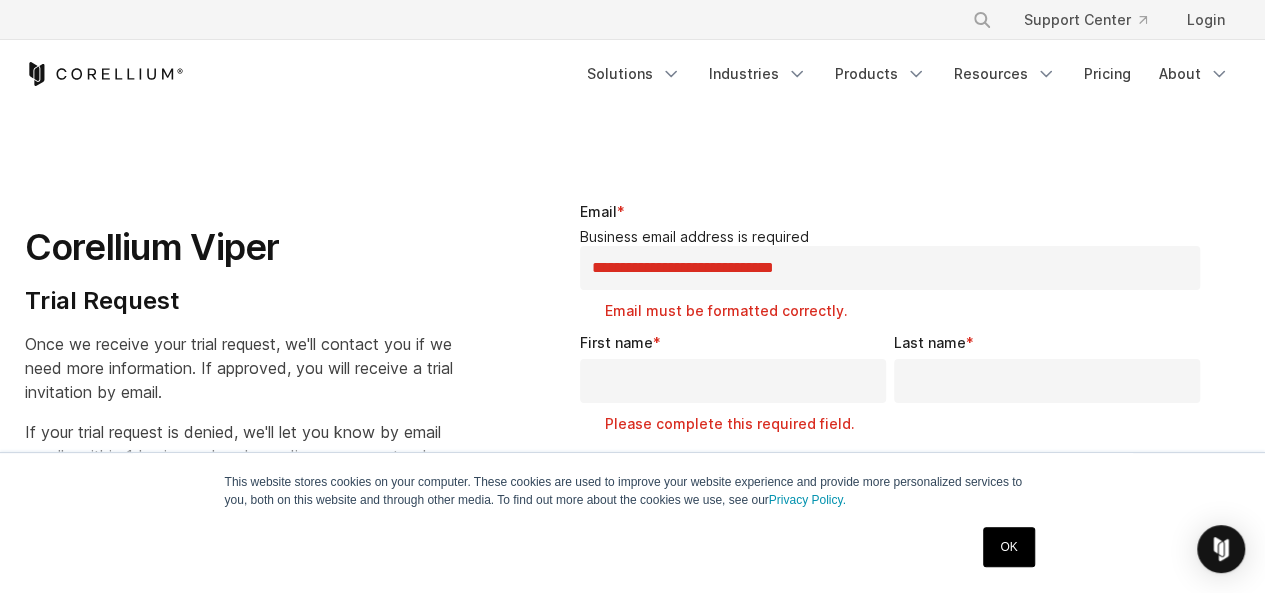 click on "**********" at bounding box center [890, 268] 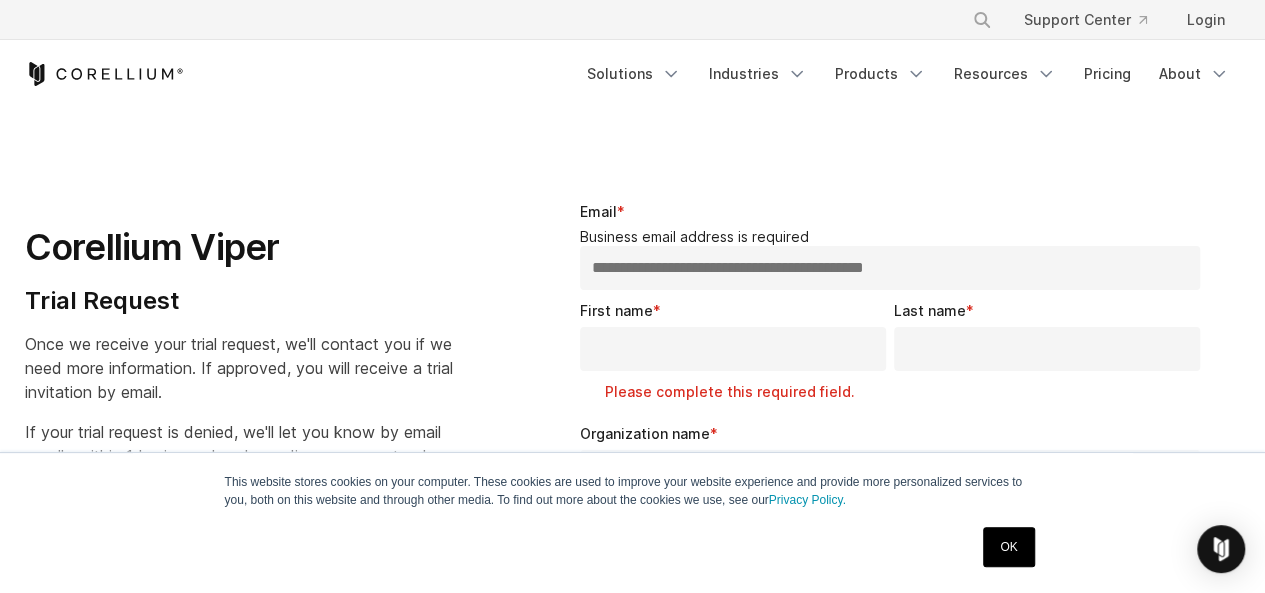 type on "**********" 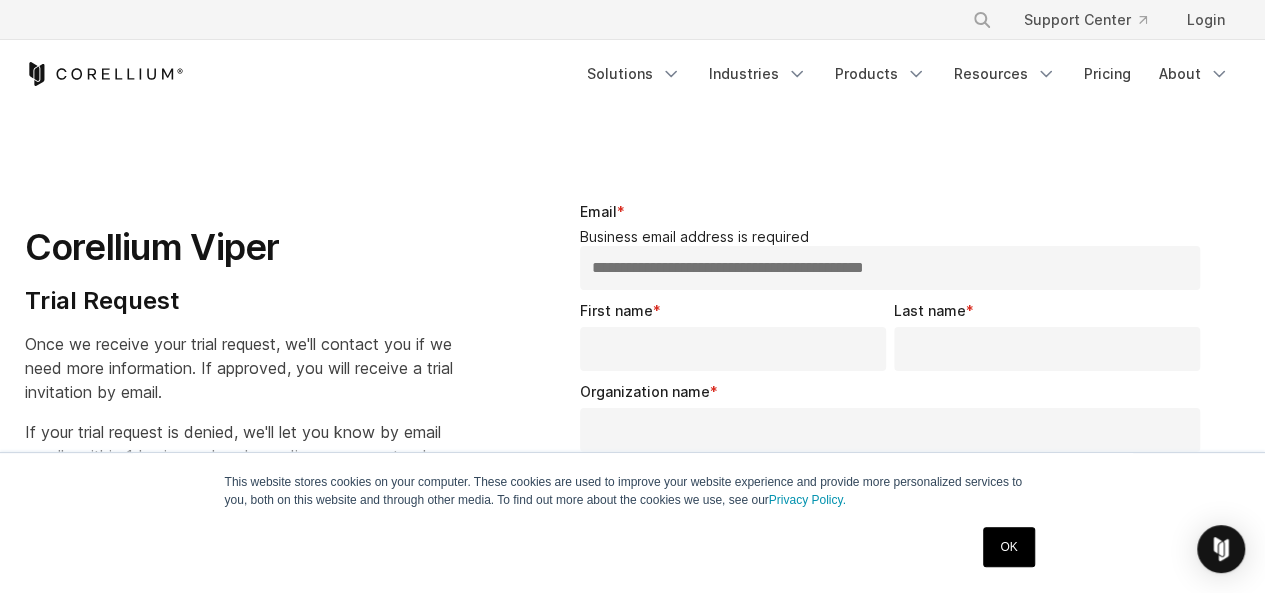 type on "*******" 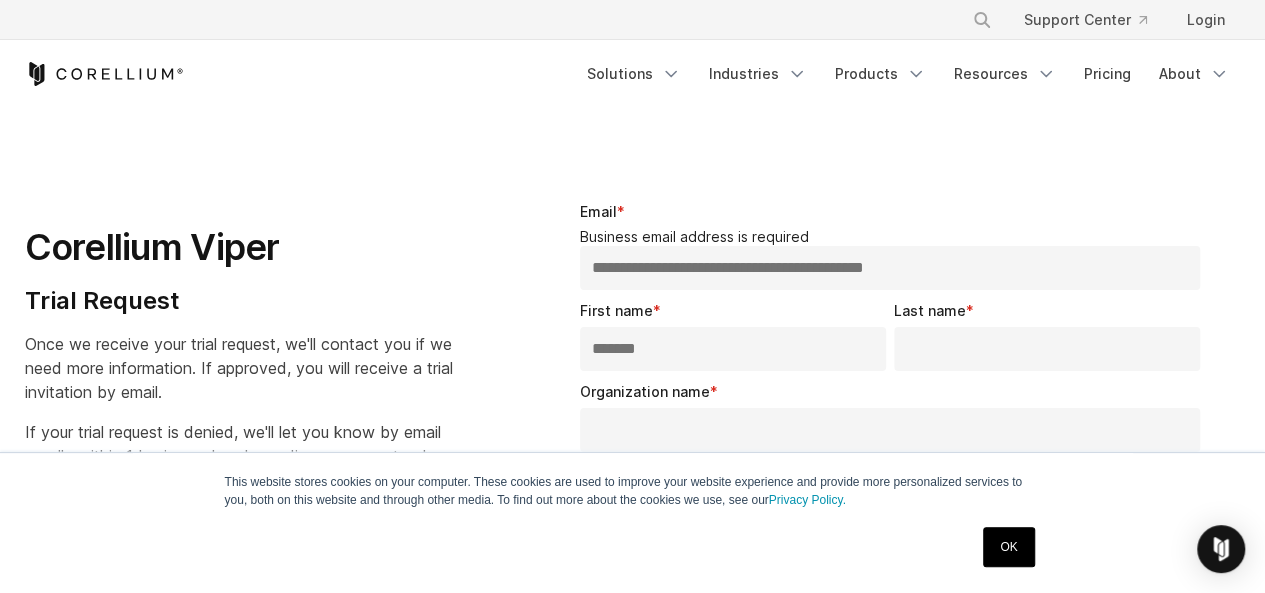 type on "******" 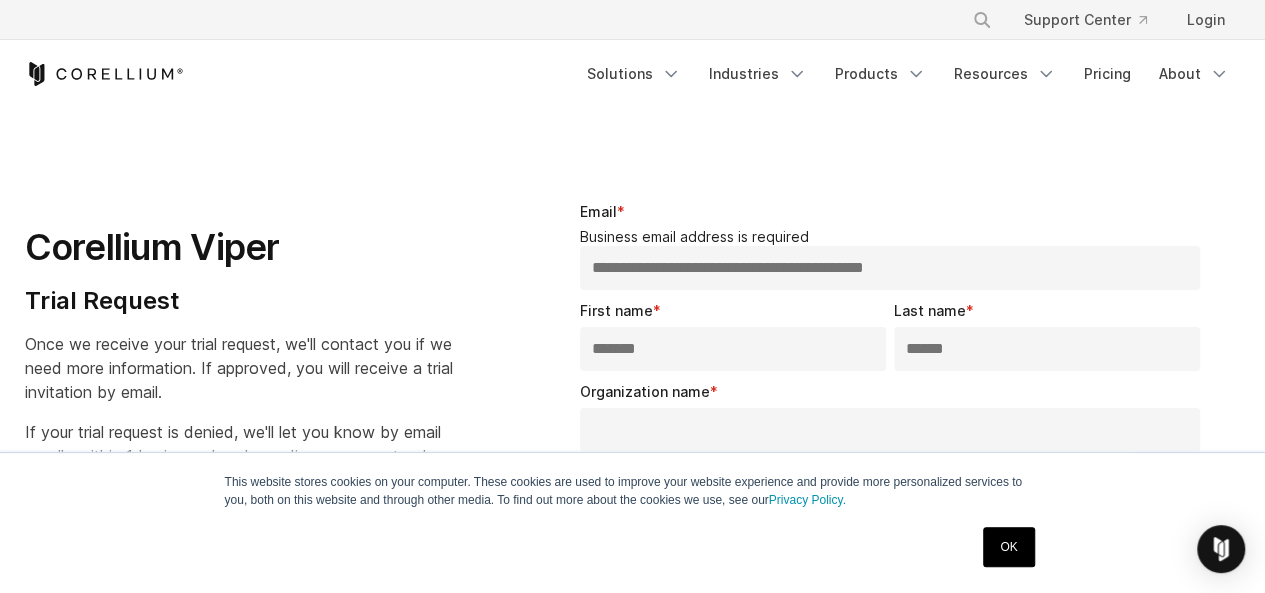 select on "******" 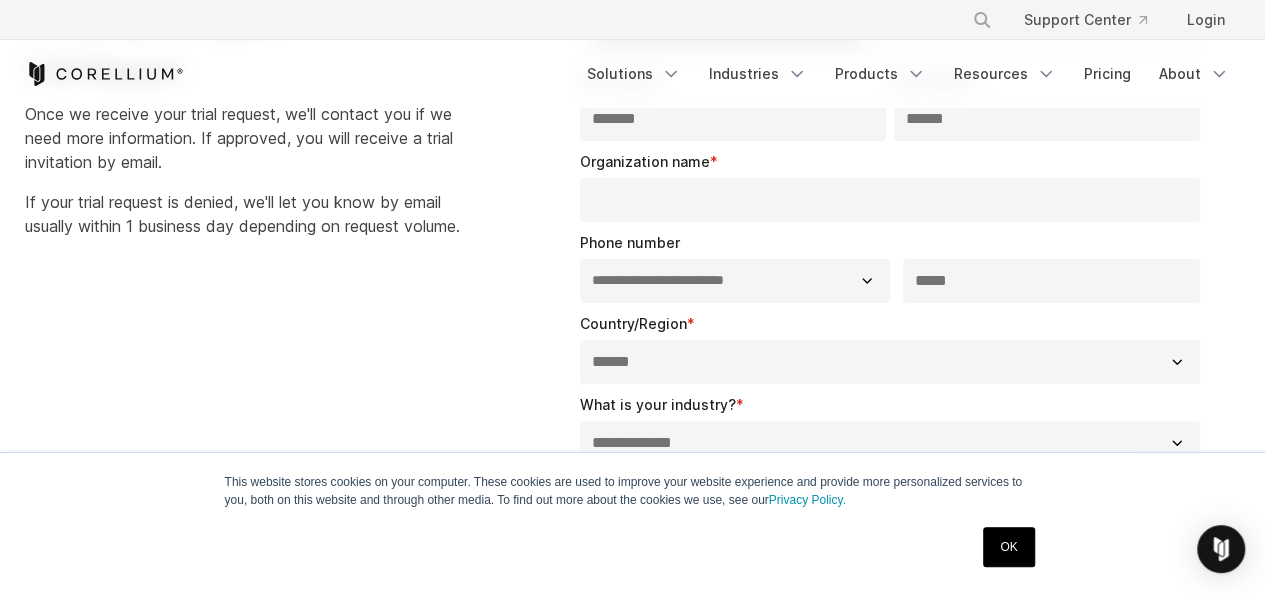 scroll, scrollTop: 241, scrollLeft: 0, axis: vertical 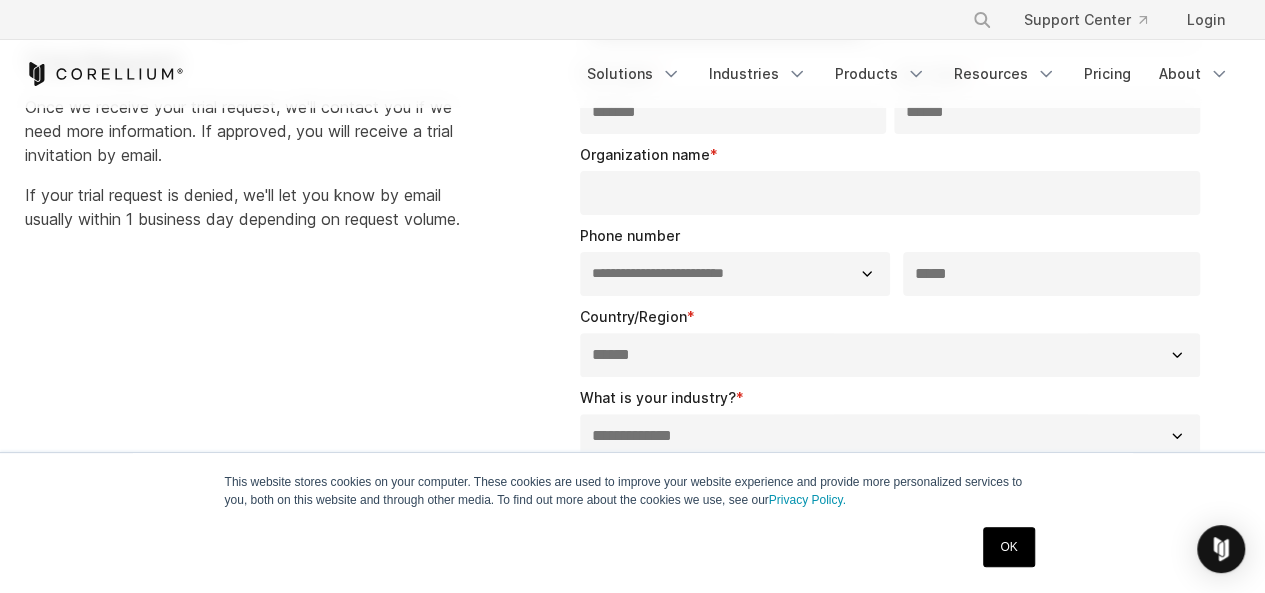 click on "Organization name *" at bounding box center [890, 193] 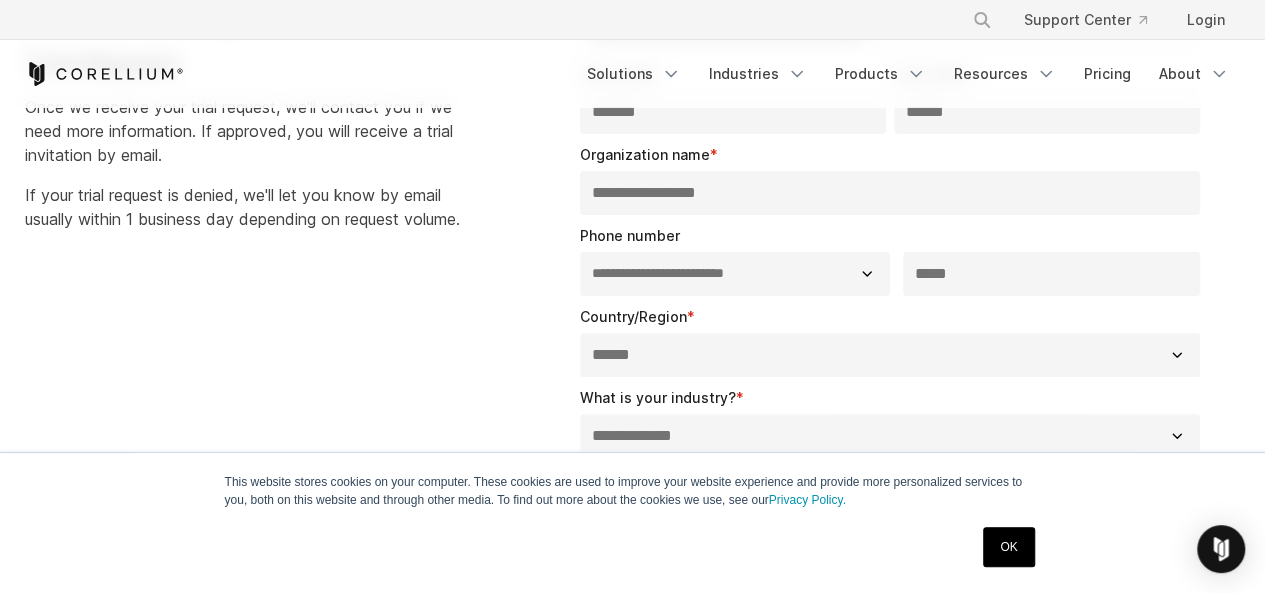 type on "**********" 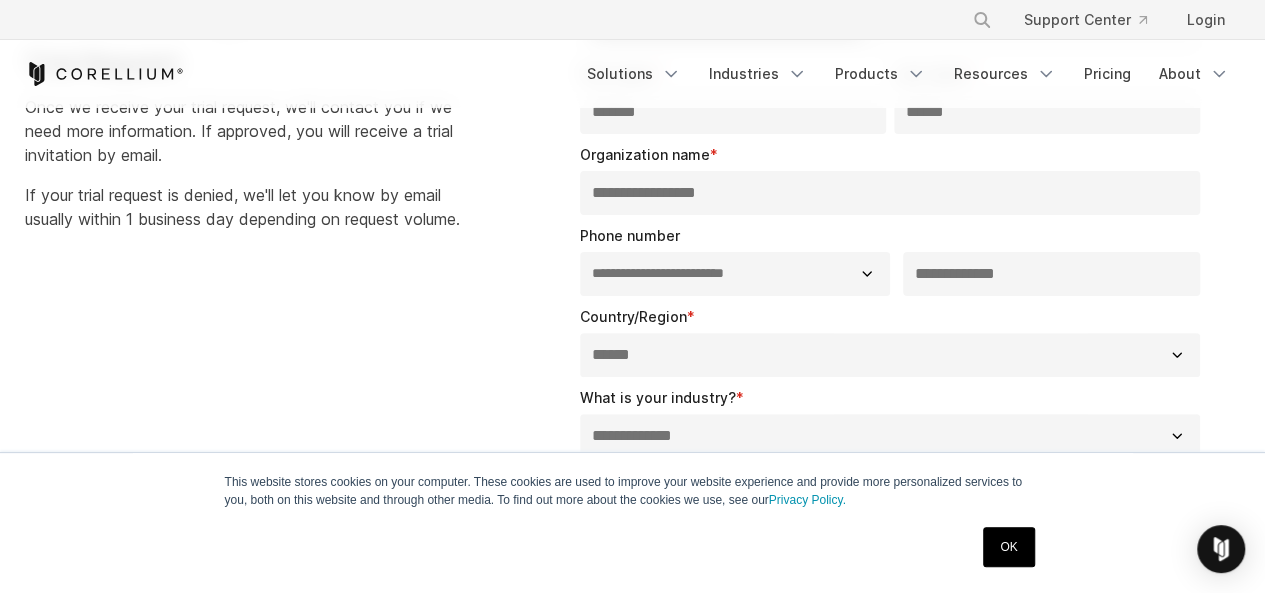 type on "**********" 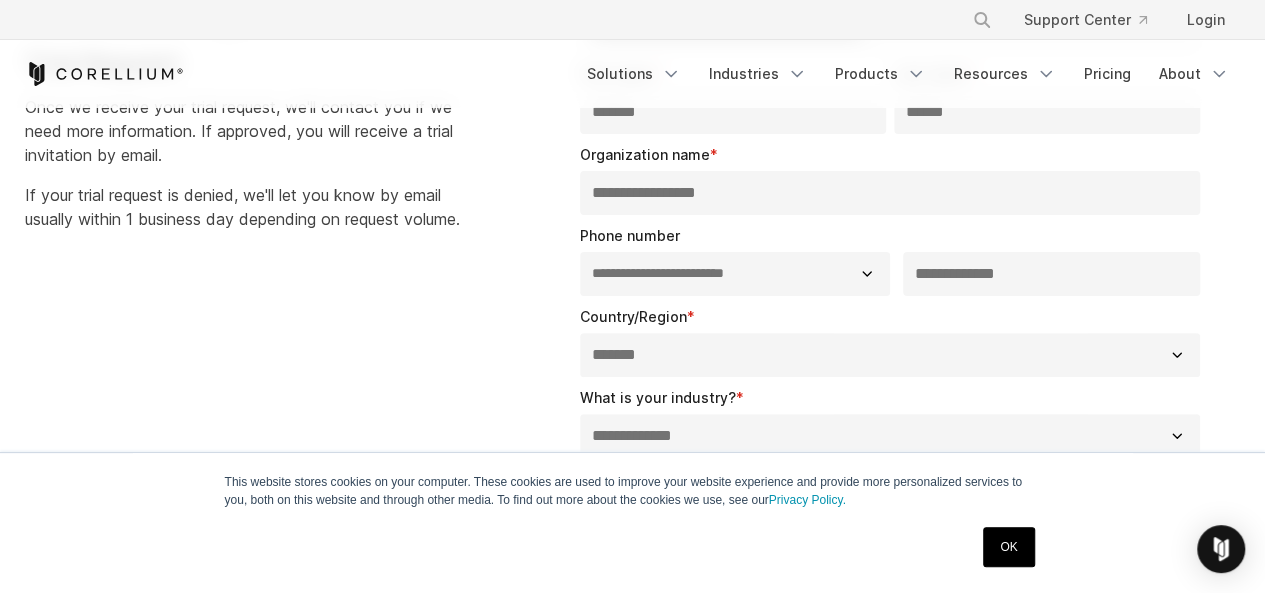 click on "**********" at bounding box center (890, 355) 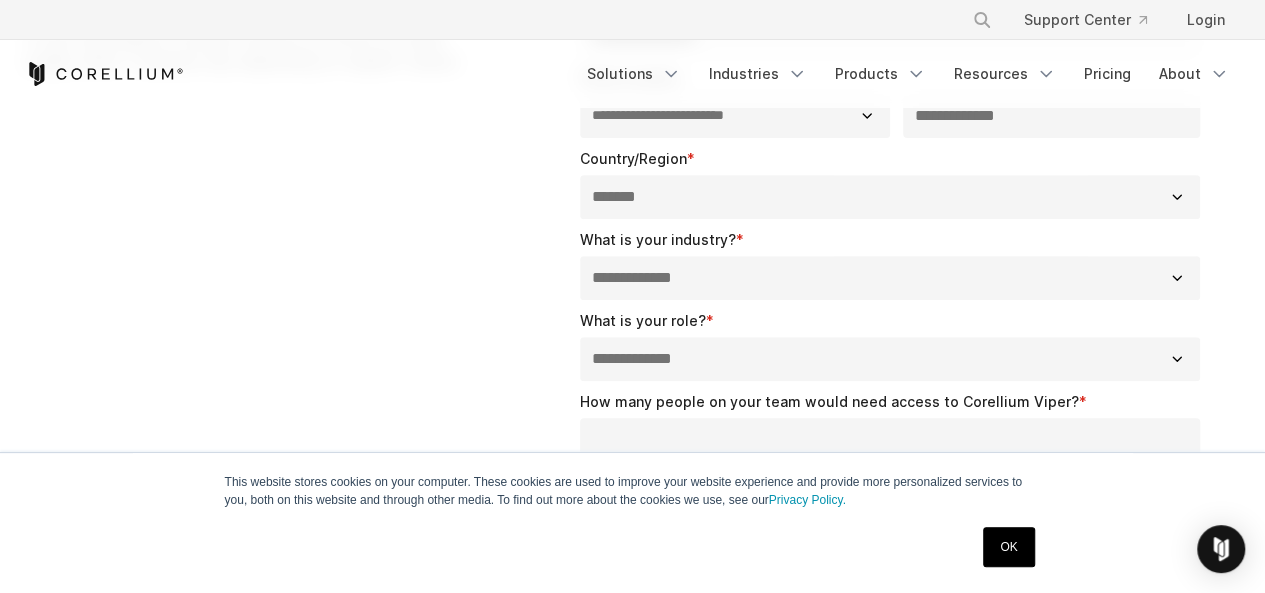 scroll, scrollTop: 398, scrollLeft: 0, axis: vertical 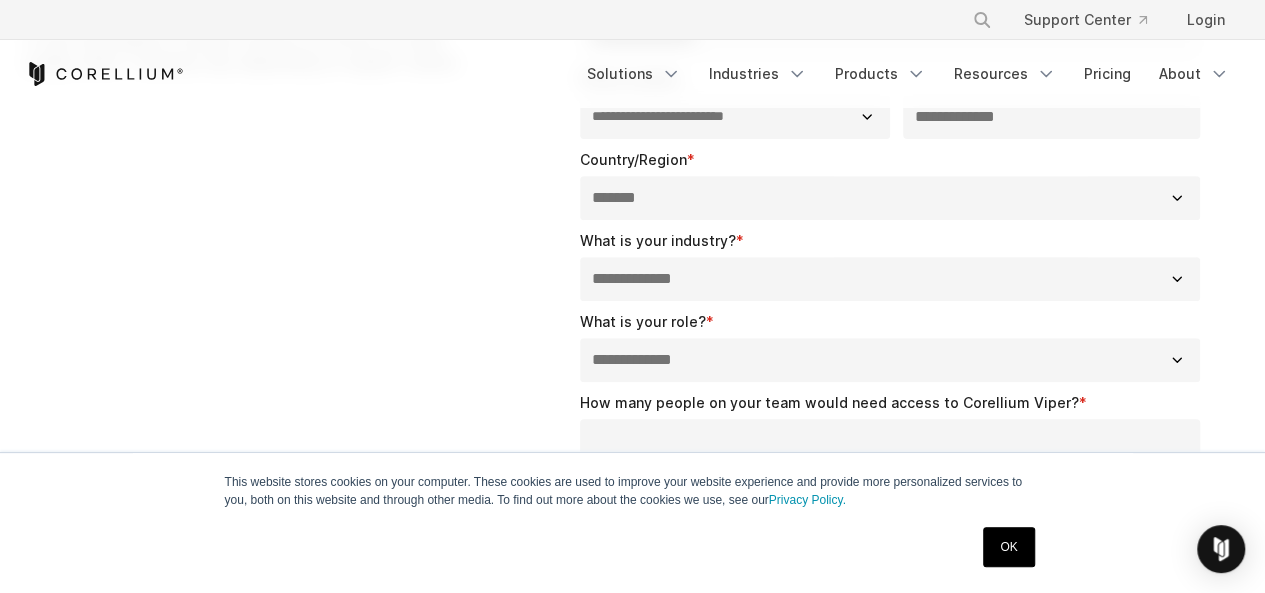 click on "**********" at bounding box center [890, 198] 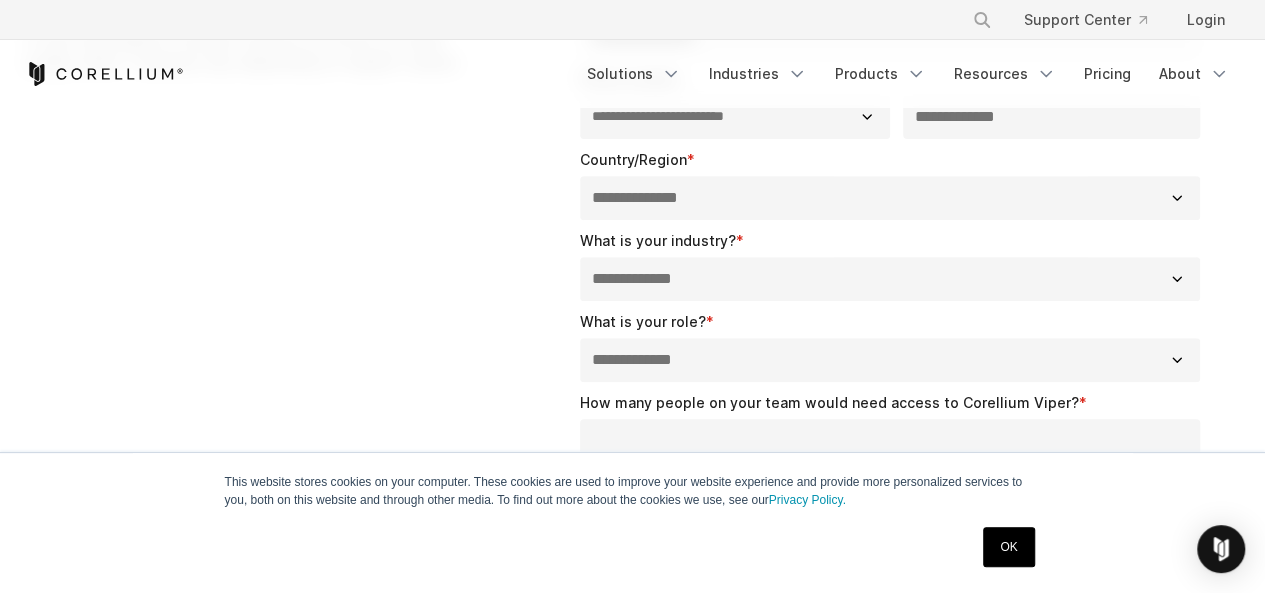 click on "**********" at bounding box center [890, 198] 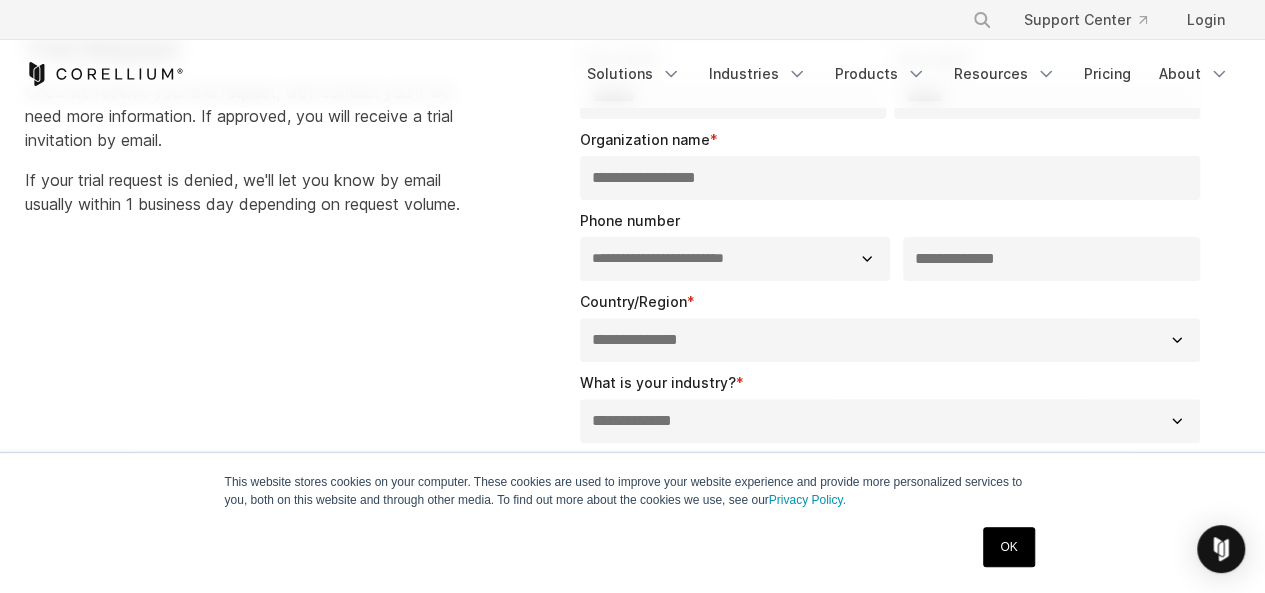 scroll, scrollTop: 0, scrollLeft: 0, axis: both 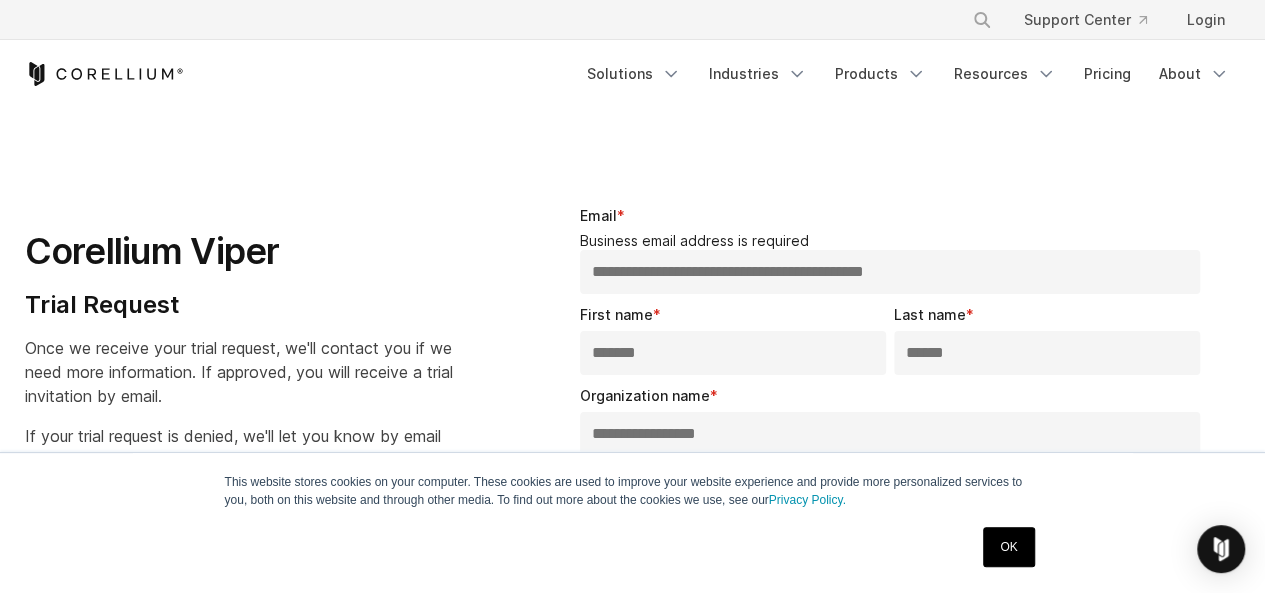drag, startPoint x: 982, startPoint y: 267, endPoint x: 428, endPoint y: 253, distance: 554.1769 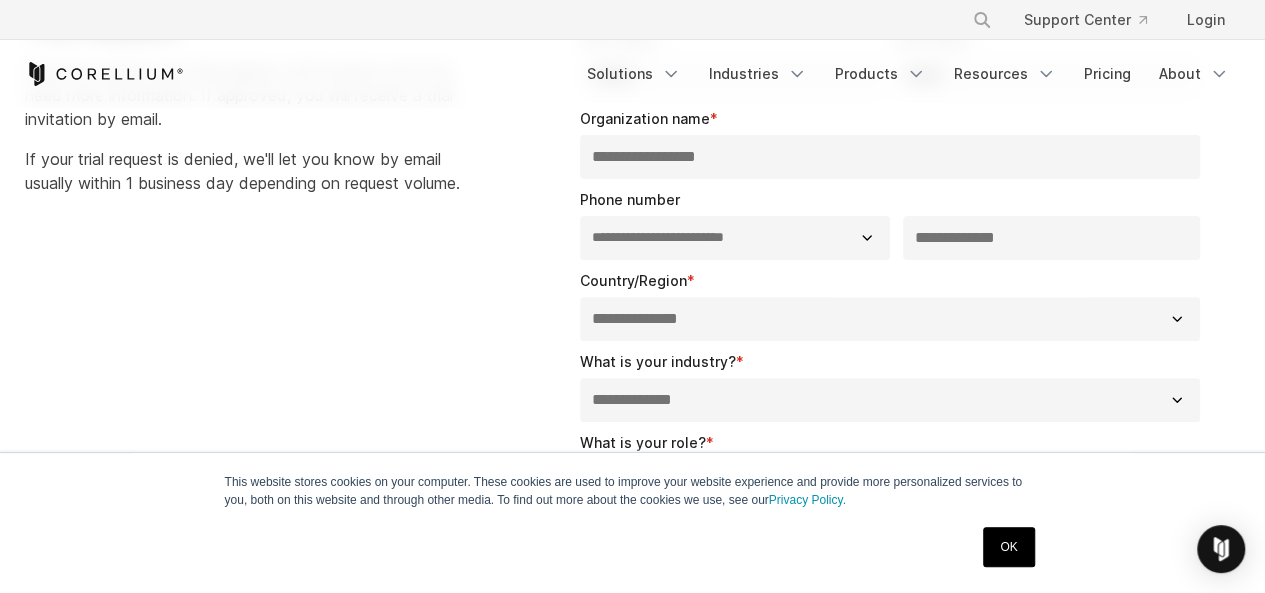 scroll, scrollTop: 280, scrollLeft: 0, axis: vertical 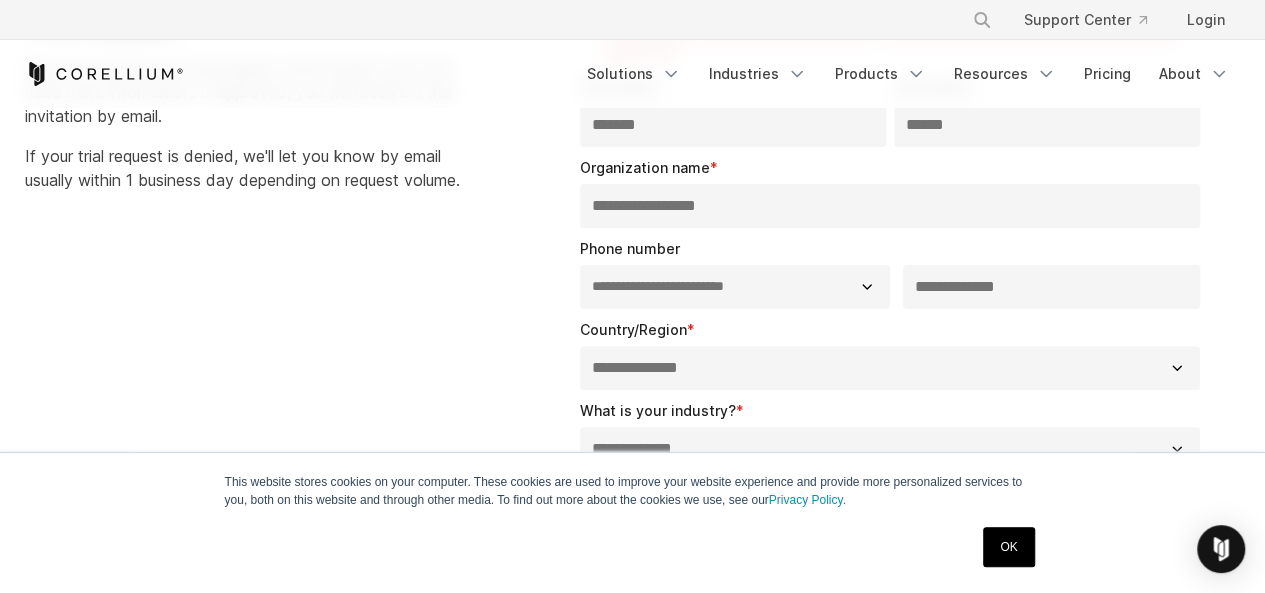 click on "**********" at bounding box center [890, 206] 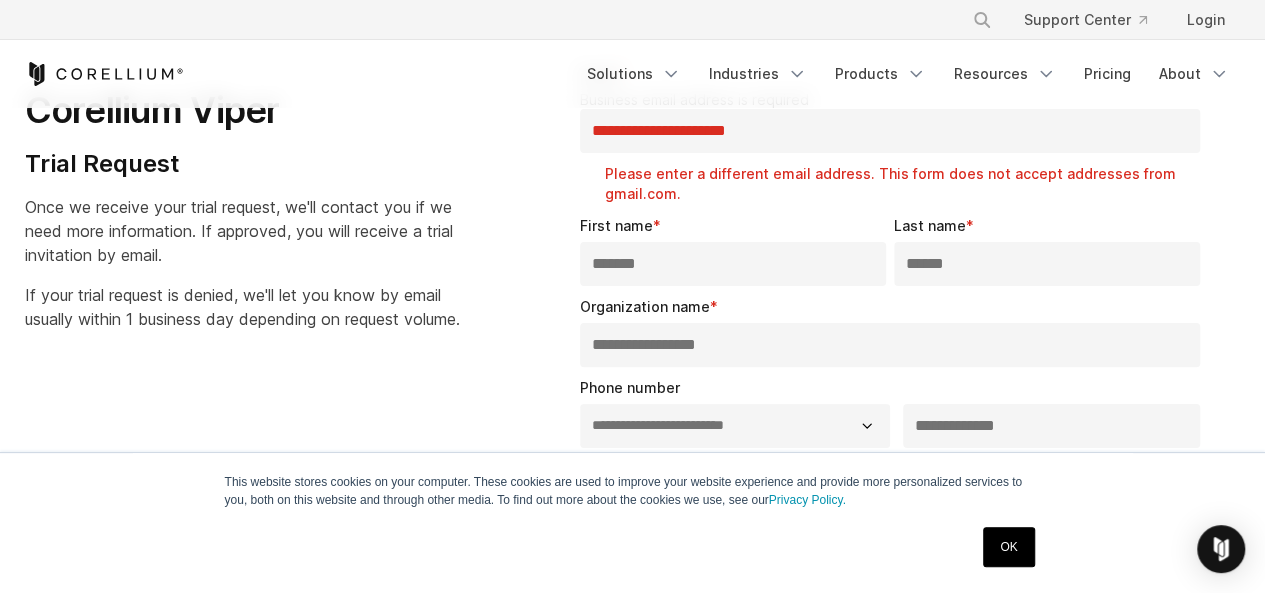scroll, scrollTop: 138, scrollLeft: 0, axis: vertical 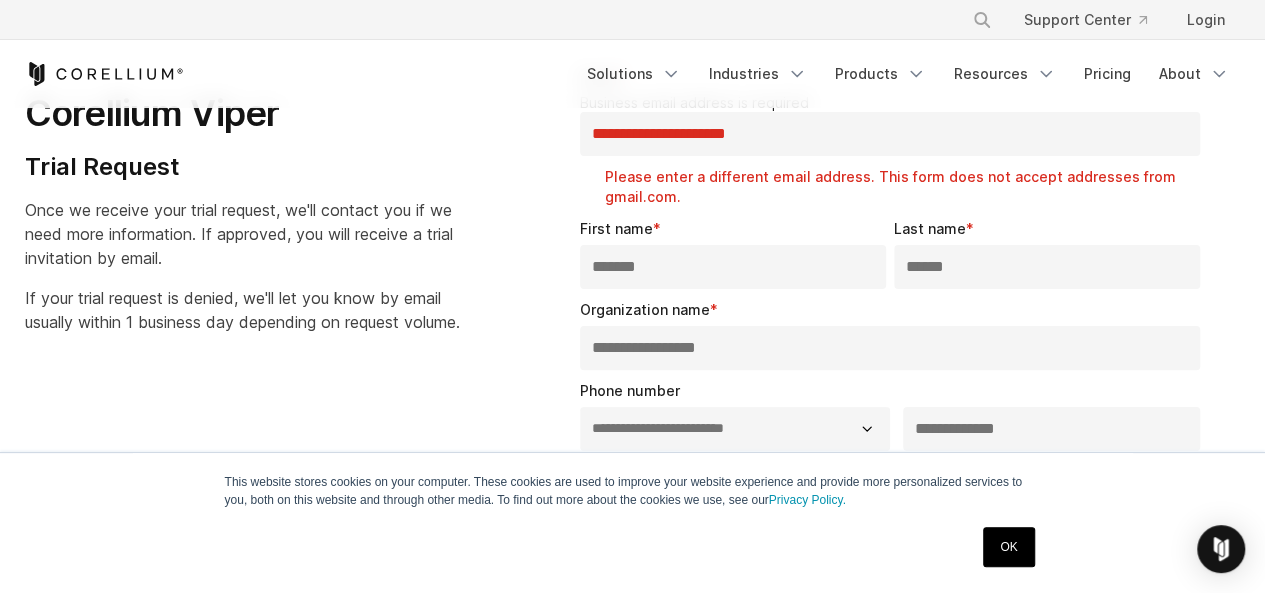 click on "**********" at bounding box center (890, 134) 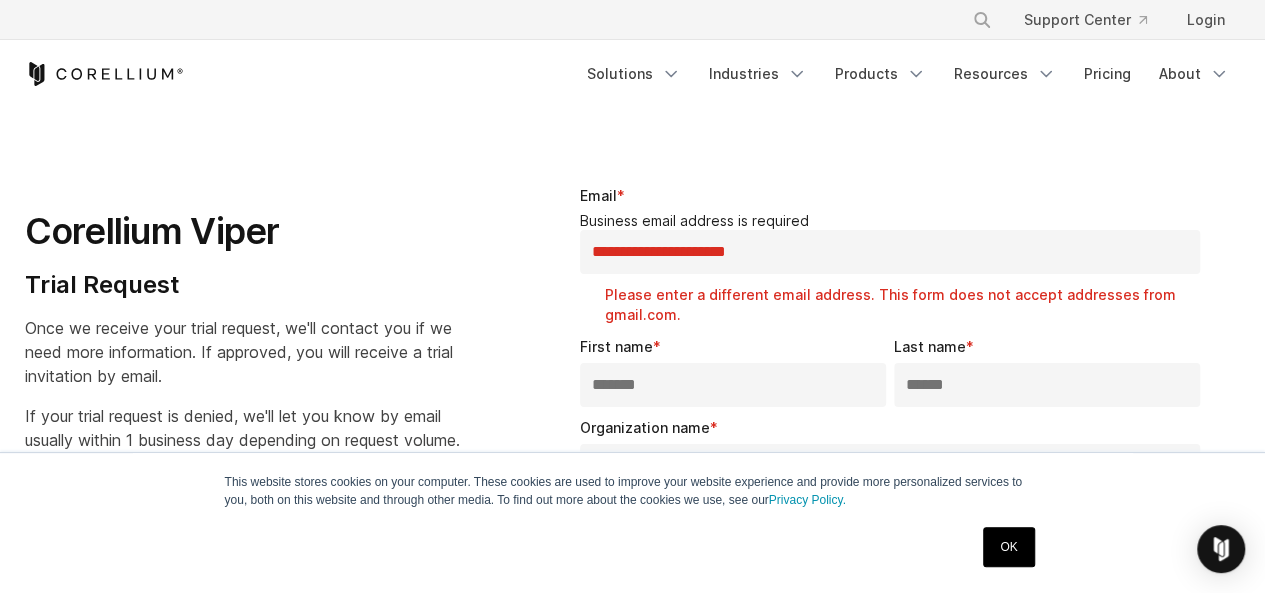 scroll, scrollTop: 19, scrollLeft: 0, axis: vertical 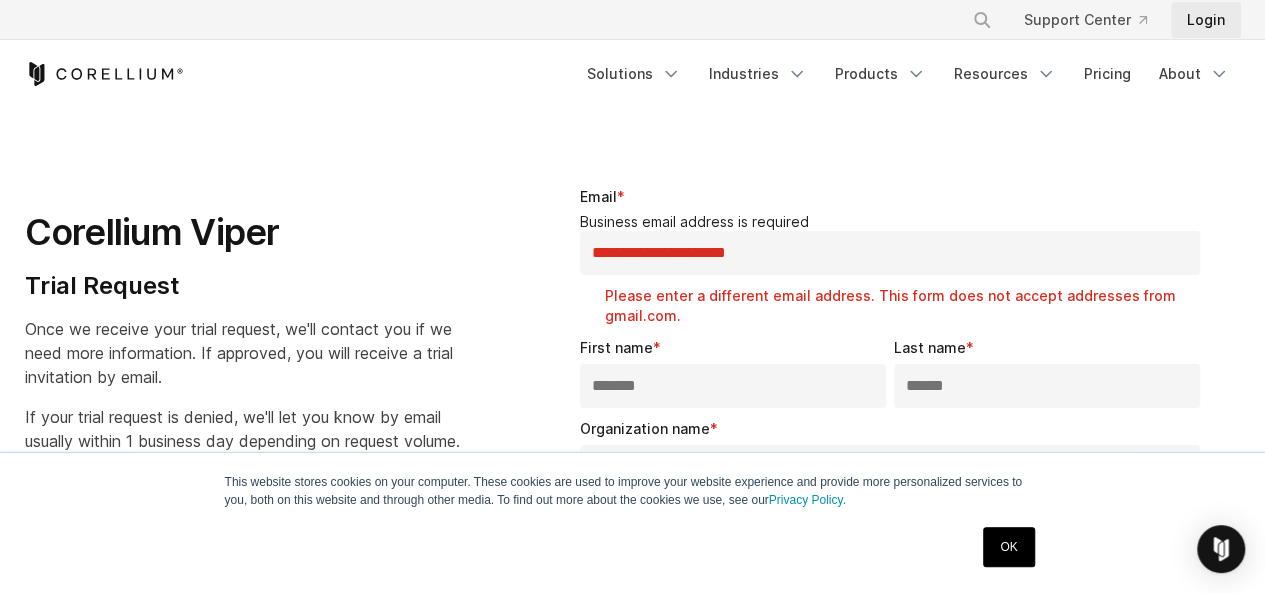 click on "Login" at bounding box center [1206, 20] 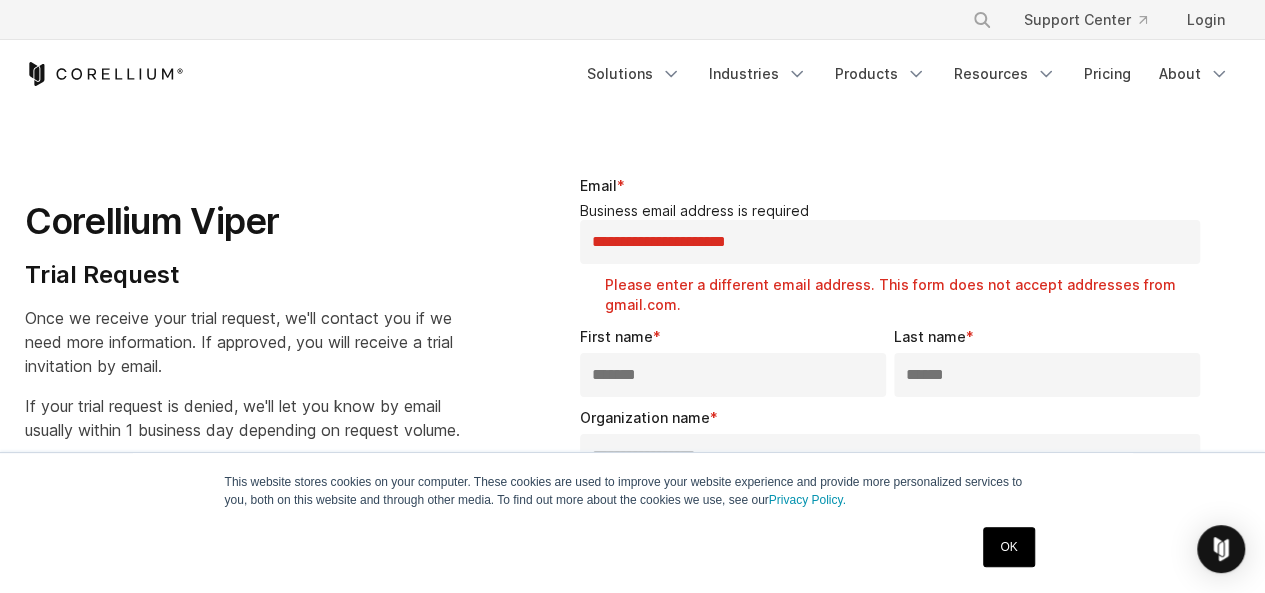scroll, scrollTop: 0, scrollLeft: 0, axis: both 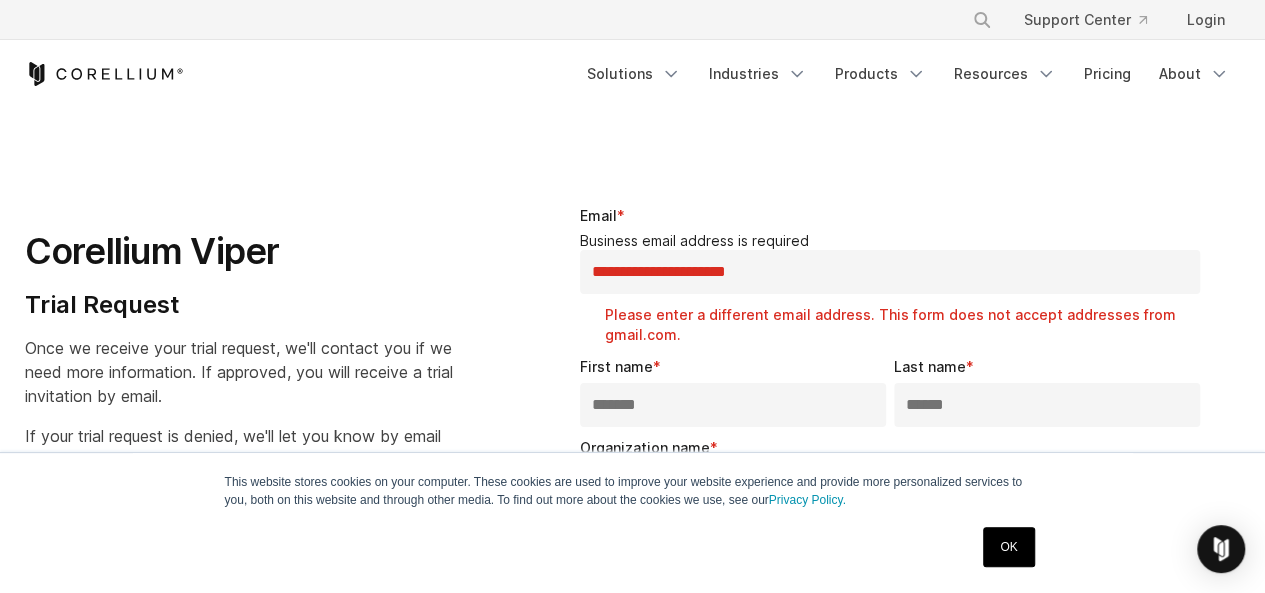 click on "**********" at bounding box center [890, 272] 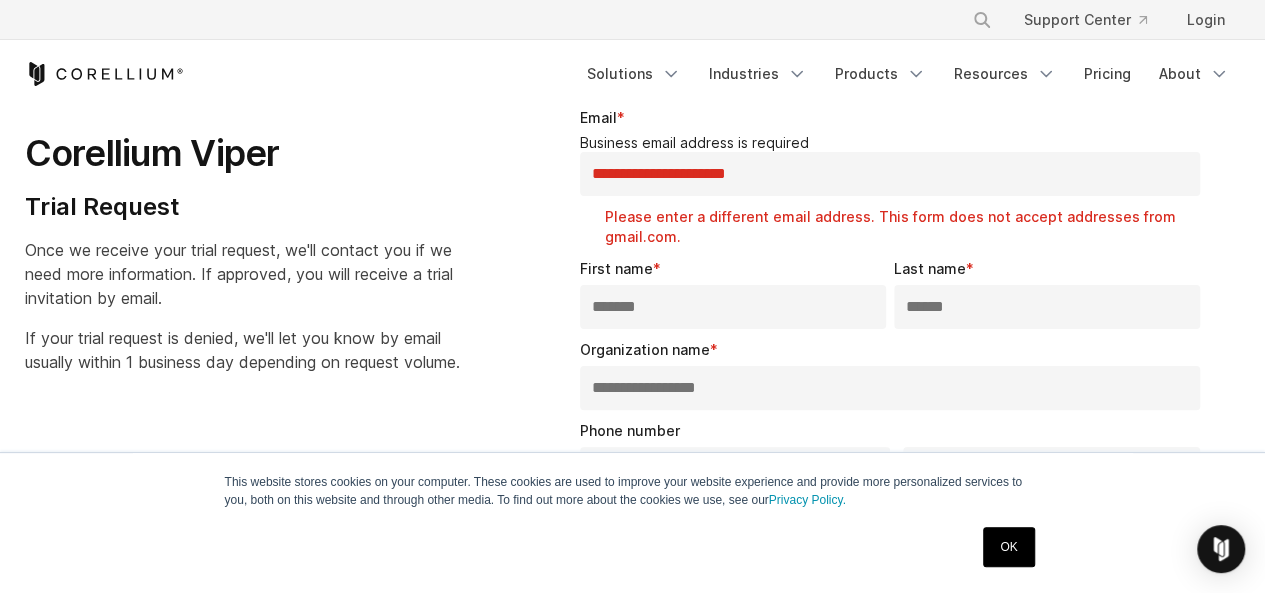 scroll, scrollTop: 97, scrollLeft: 0, axis: vertical 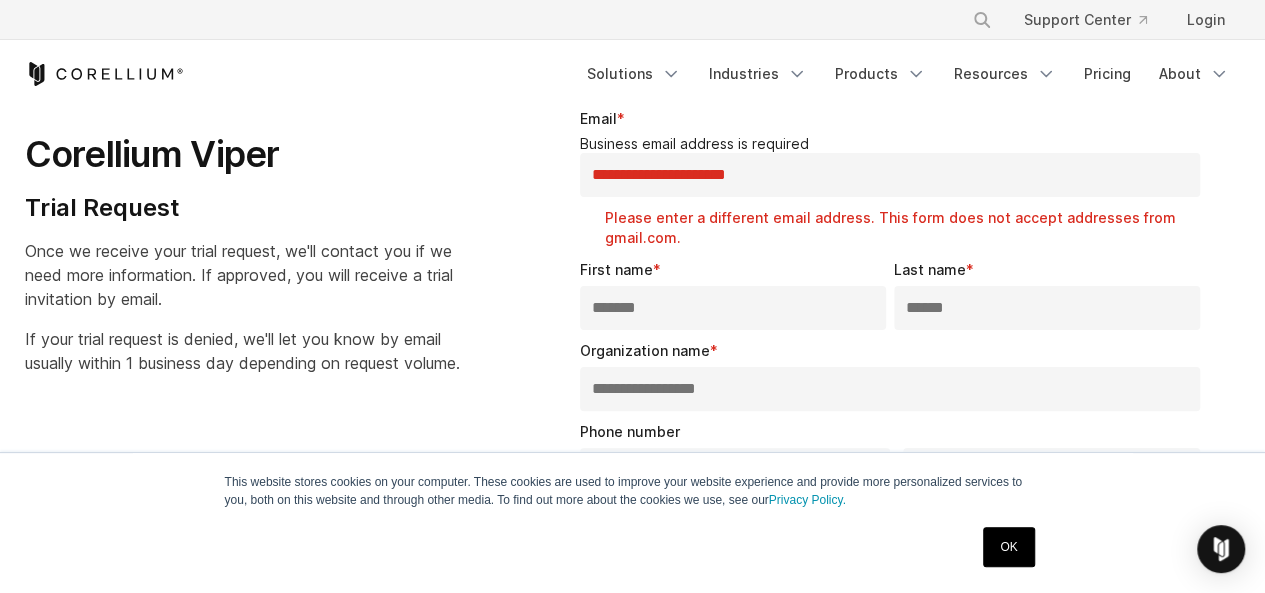 drag, startPoint x: 800, startPoint y: 170, endPoint x: 456, endPoint y: 175, distance: 344.03635 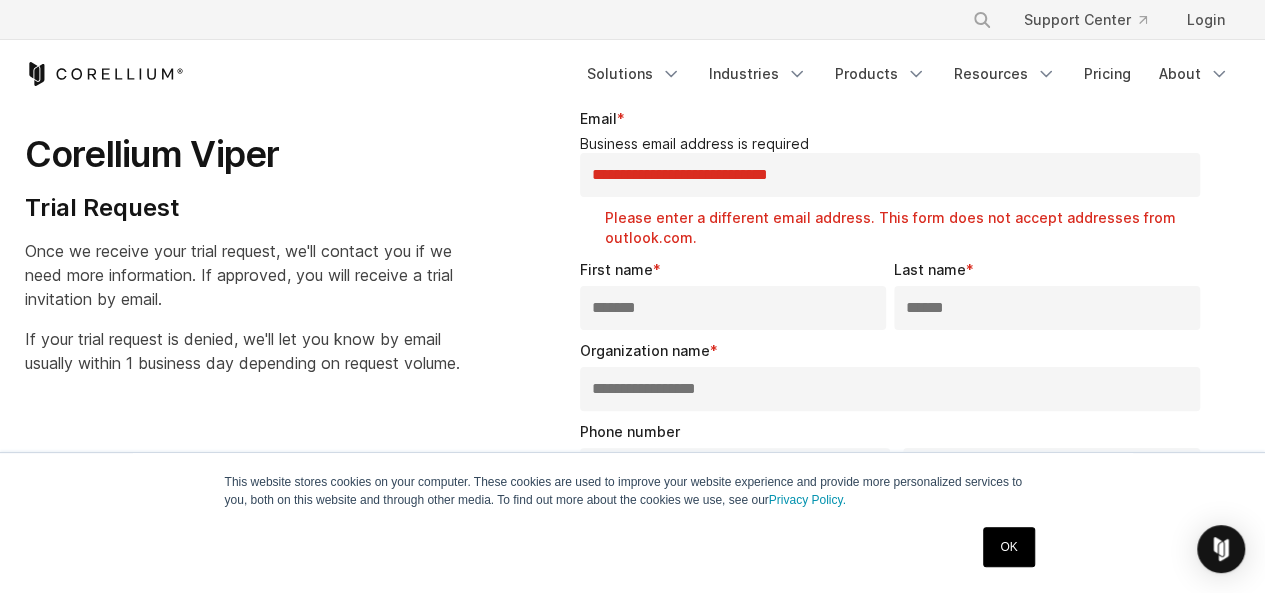 click on "**********" at bounding box center (894, 183) 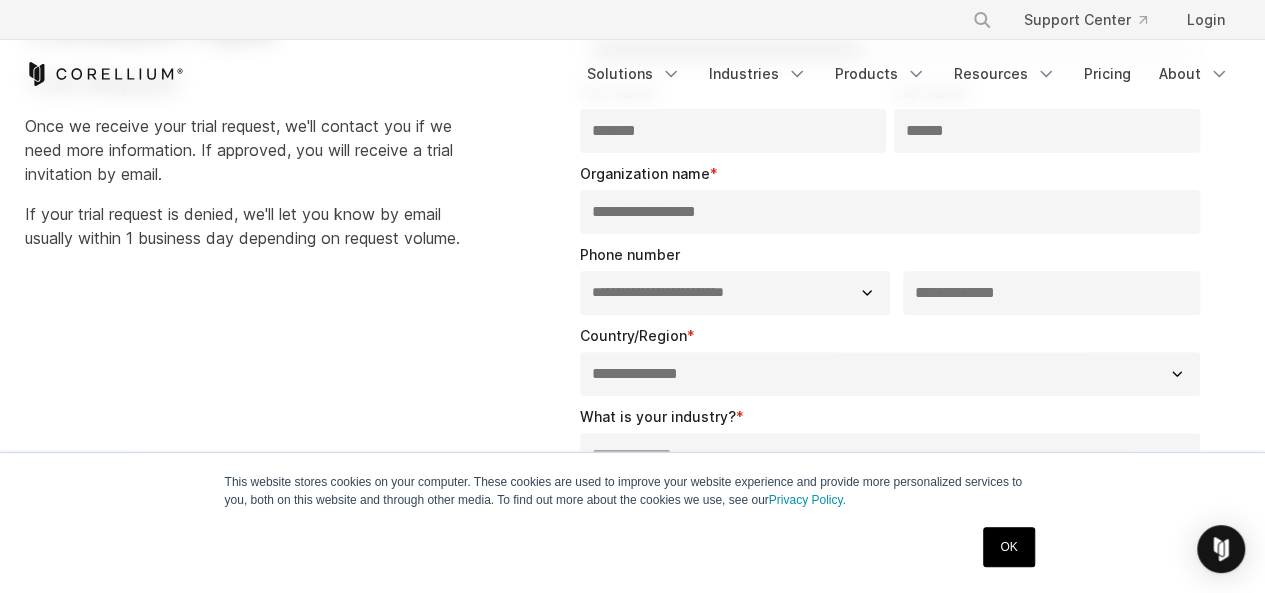 scroll, scrollTop: 221, scrollLeft: 0, axis: vertical 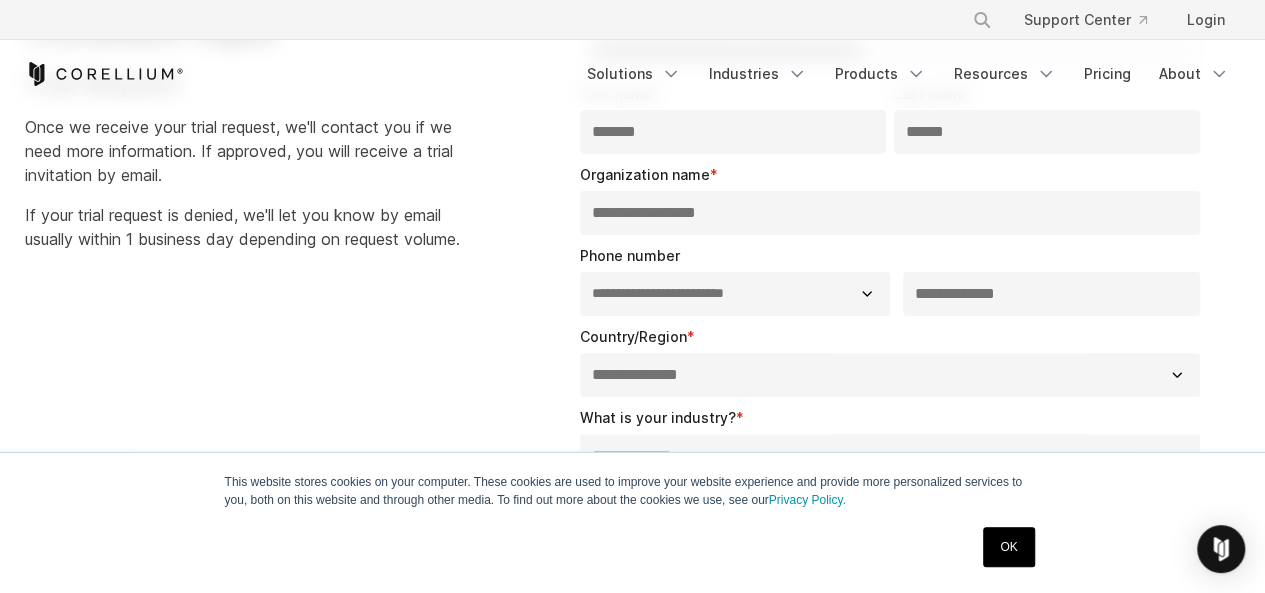 type on "**********" 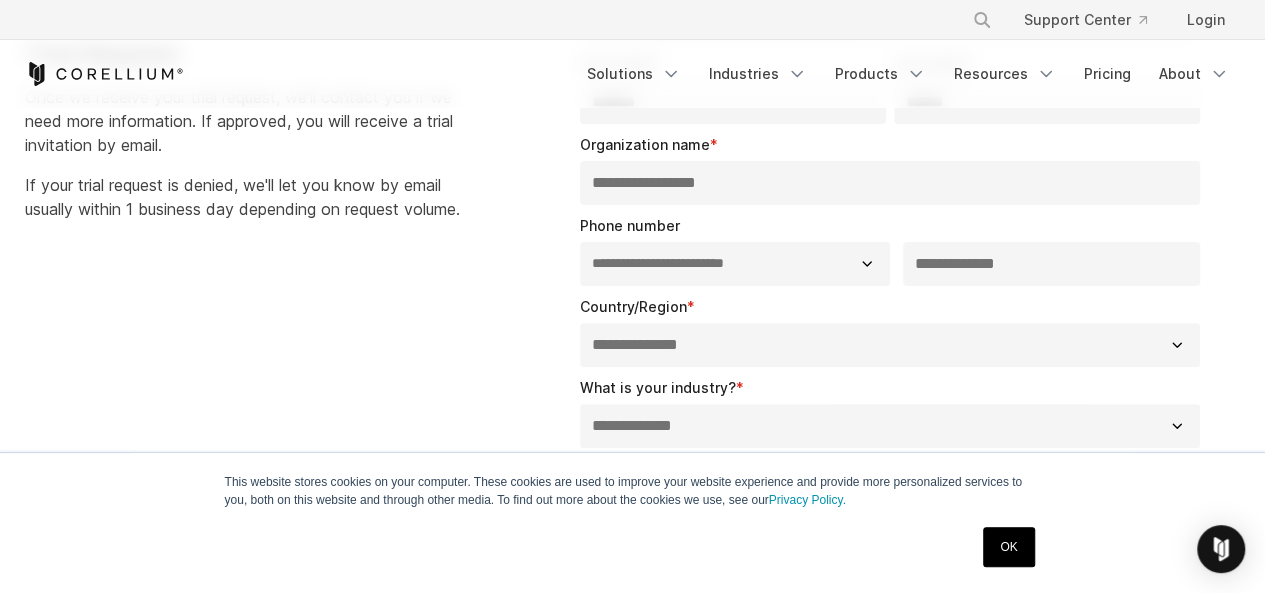 scroll, scrollTop: 248, scrollLeft: 0, axis: vertical 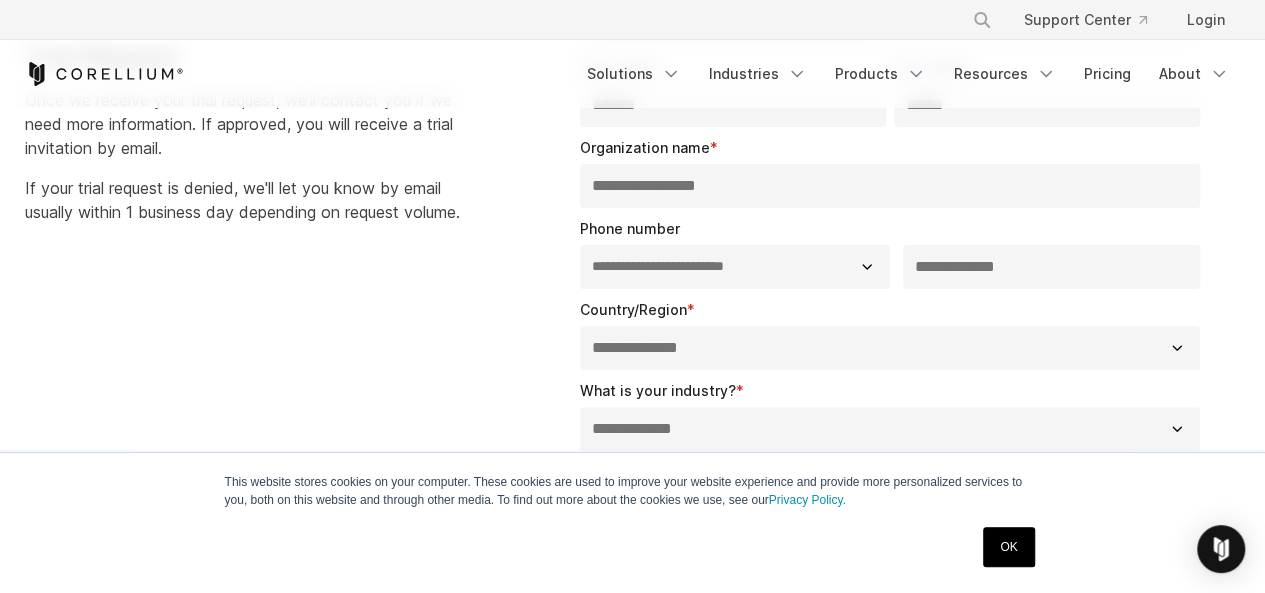 click on "**********" at bounding box center [890, 186] 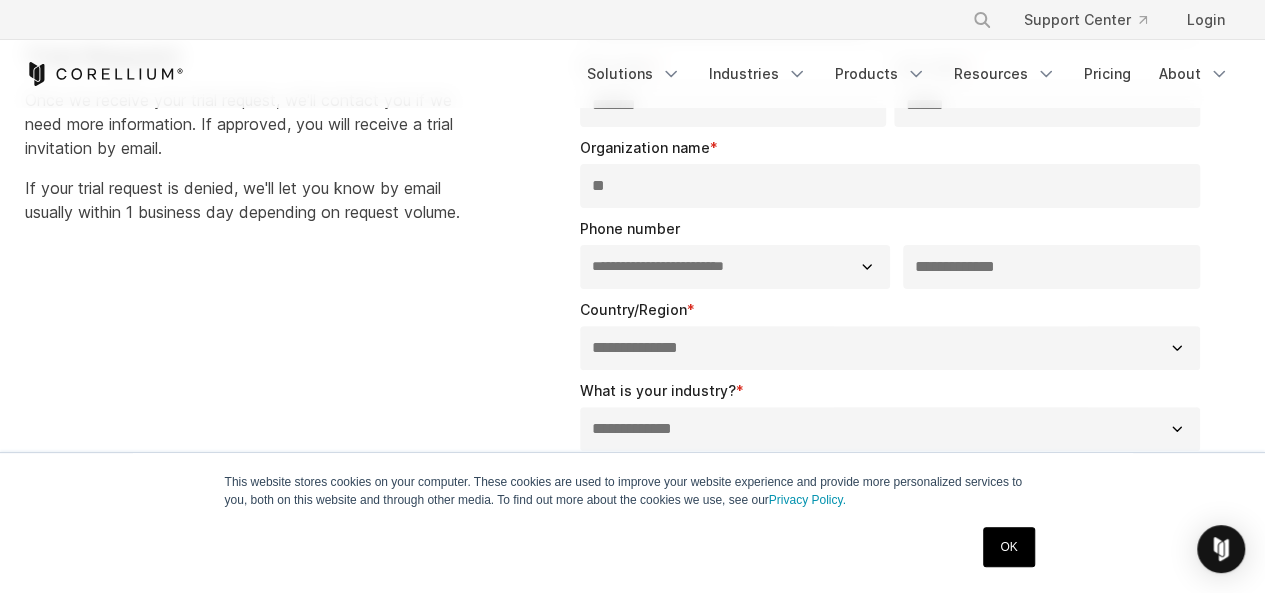 type on "*" 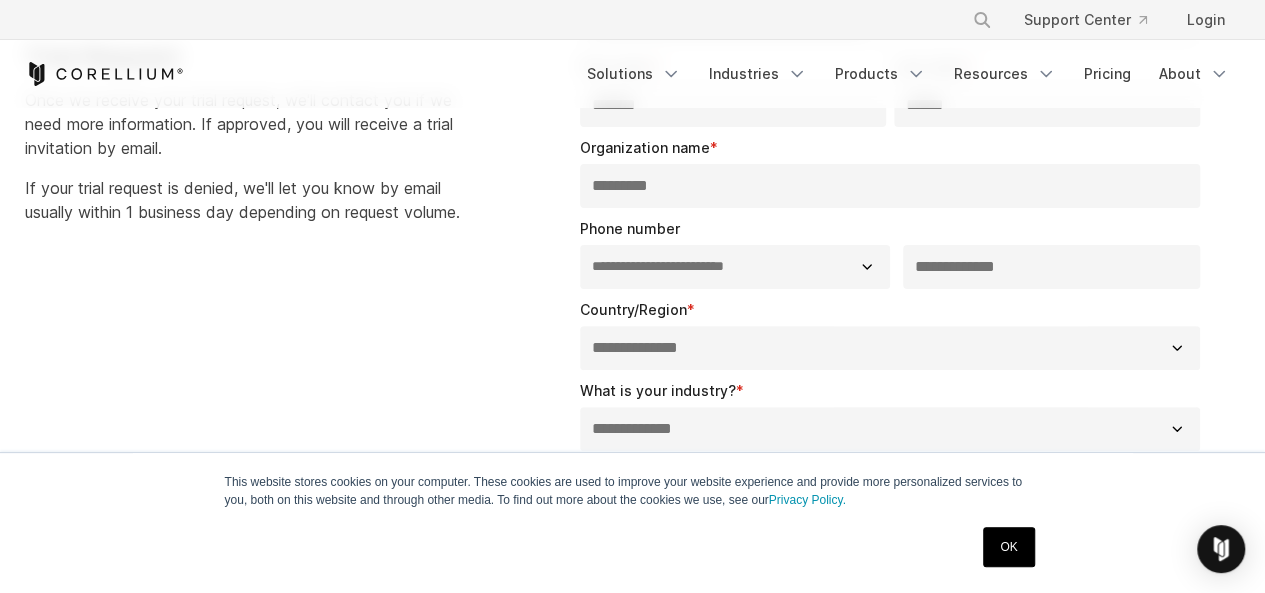 scroll, scrollTop: 347, scrollLeft: 0, axis: vertical 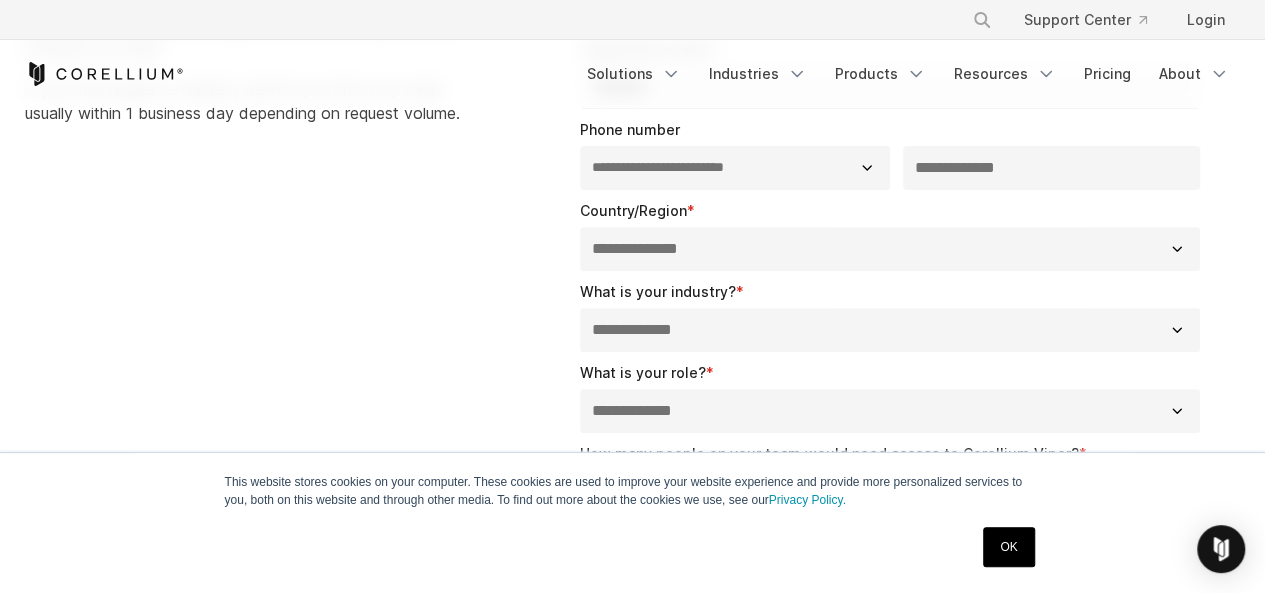 type on "*********" 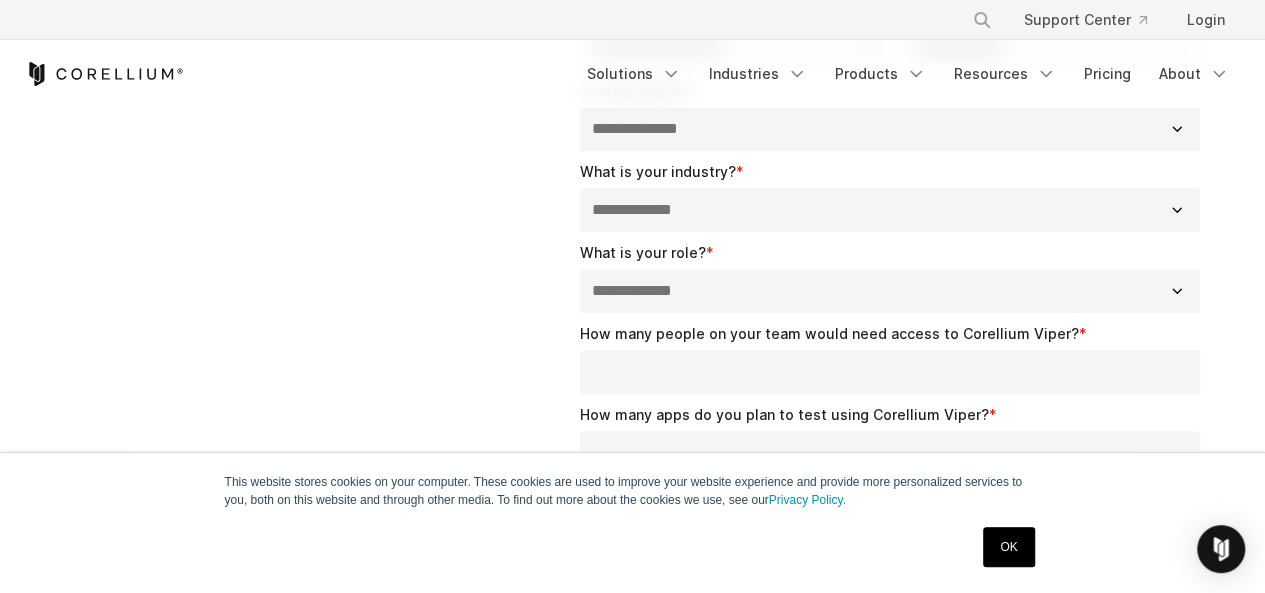 scroll, scrollTop: 464, scrollLeft: 0, axis: vertical 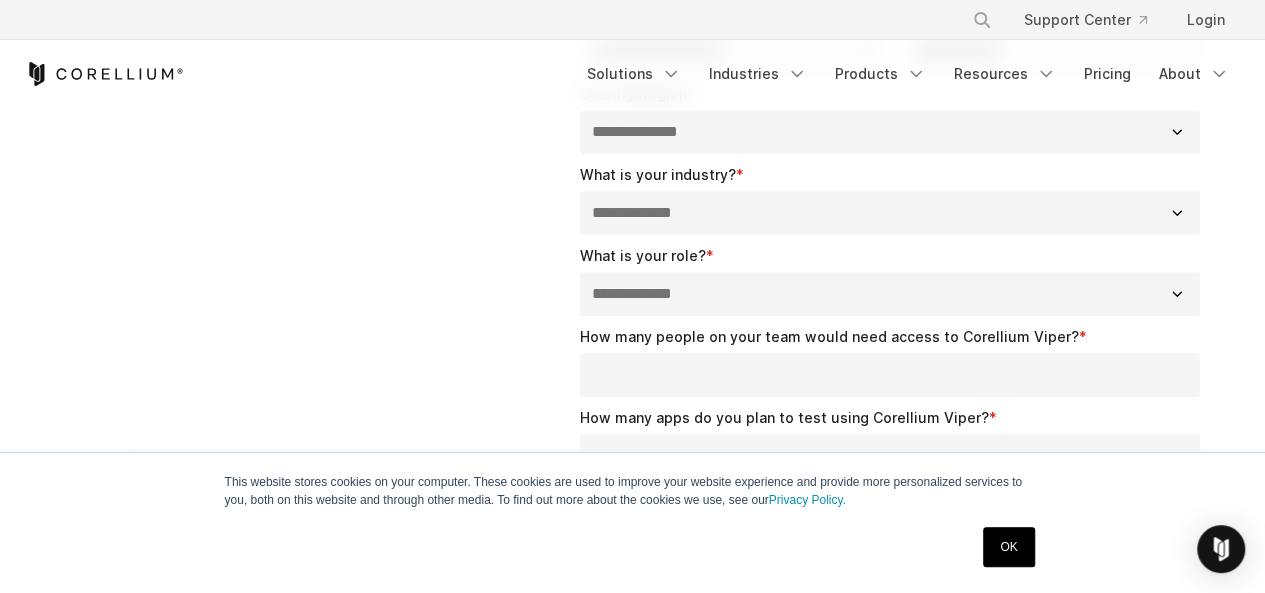 type on "**********" 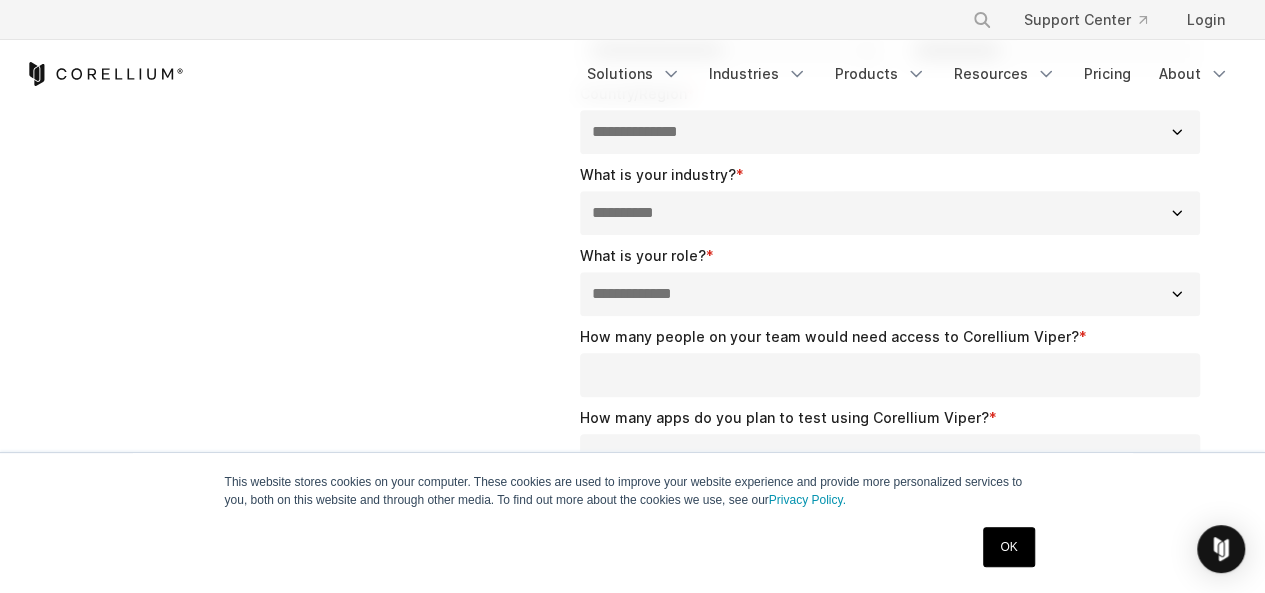 click on "**********" at bounding box center [890, 213] 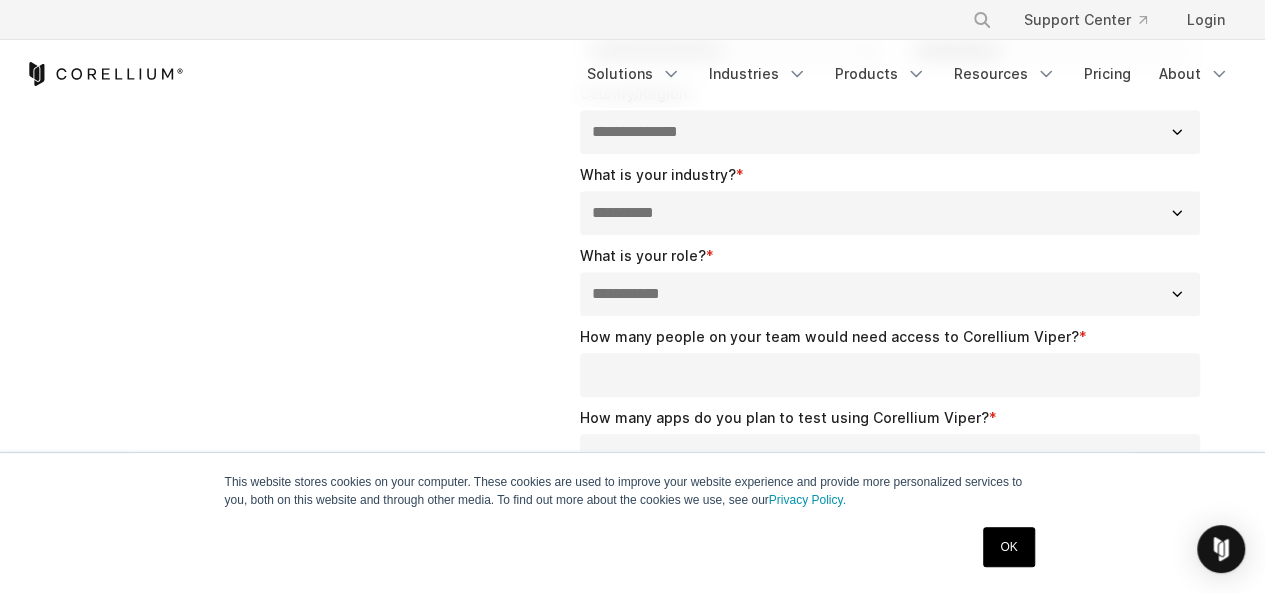 click on "**********" at bounding box center (890, 294) 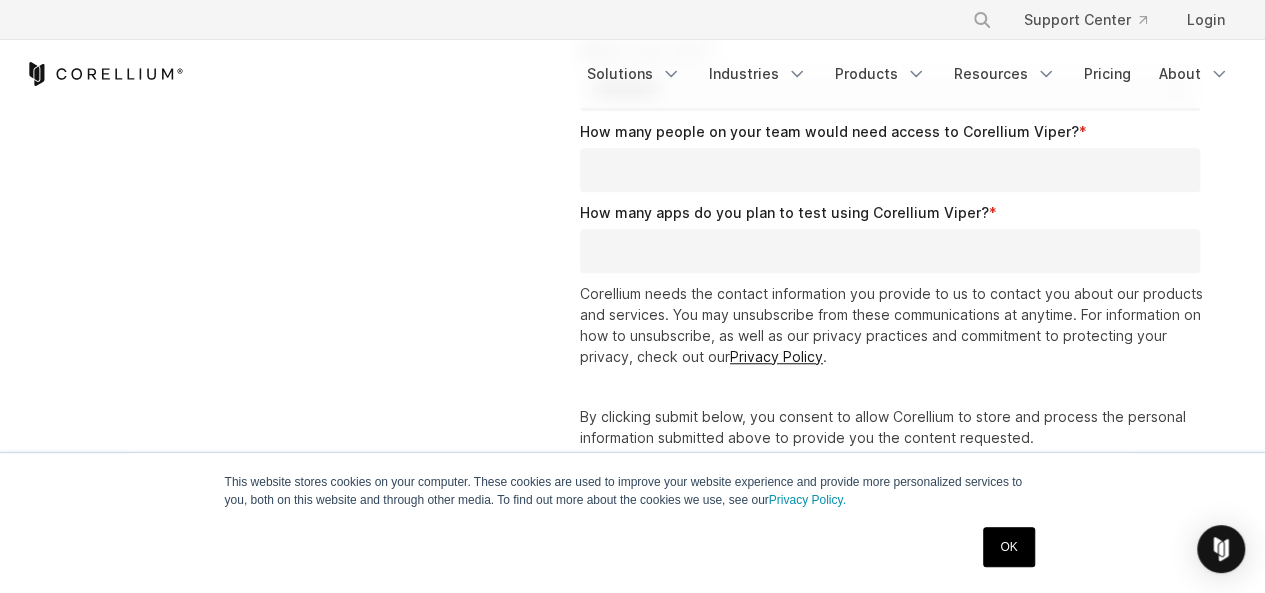 click on "How many people on your team would need access to Corellium Viper? *" at bounding box center (890, 170) 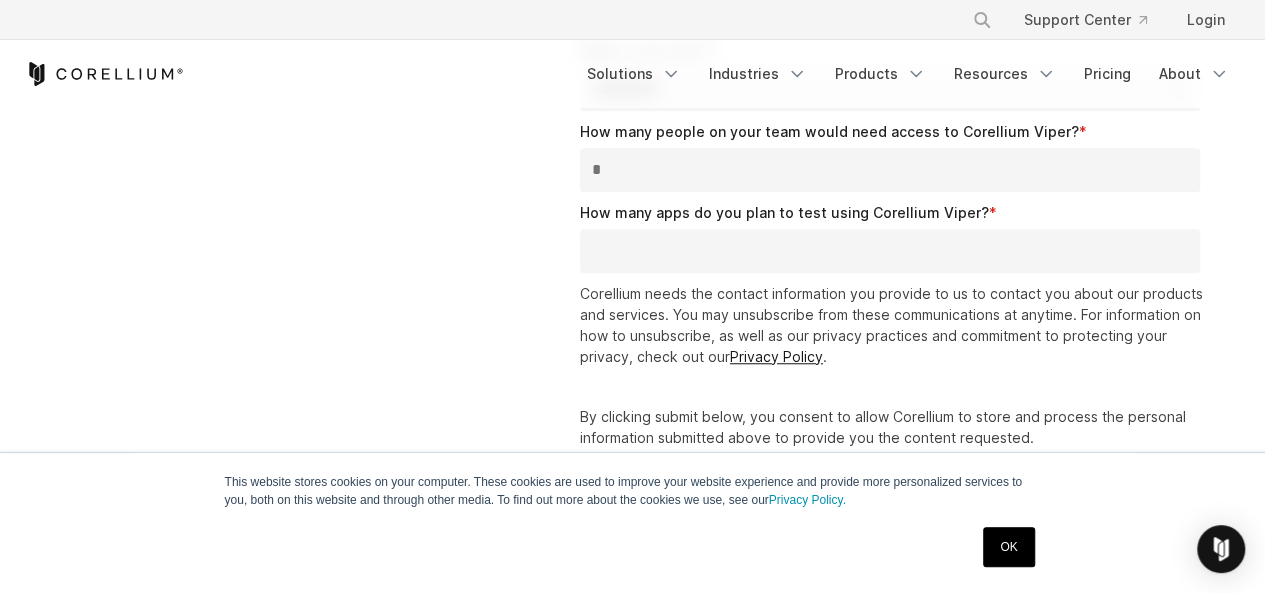 scroll, scrollTop: 707, scrollLeft: 0, axis: vertical 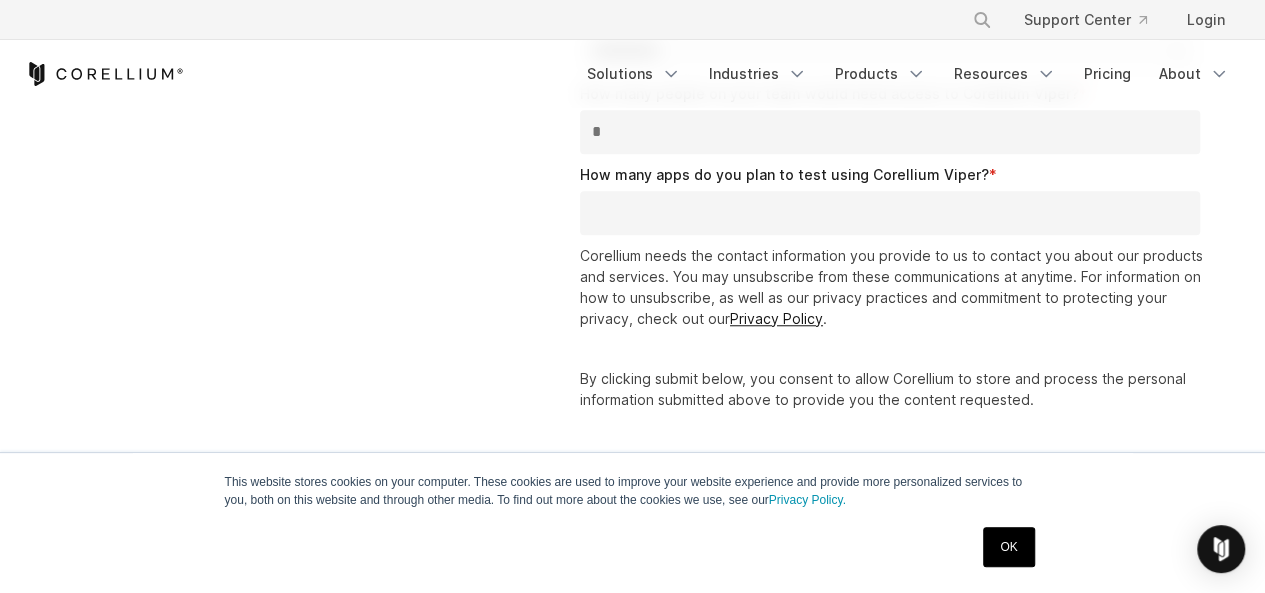 type on "*" 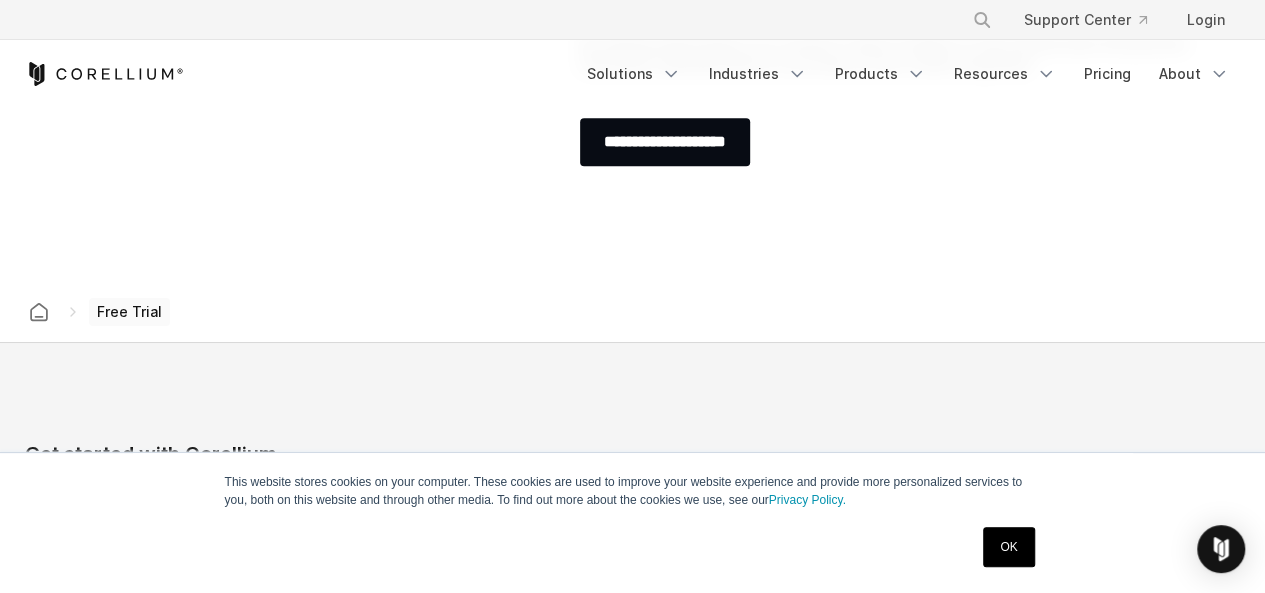 scroll, scrollTop: 1049, scrollLeft: 0, axis: vertical 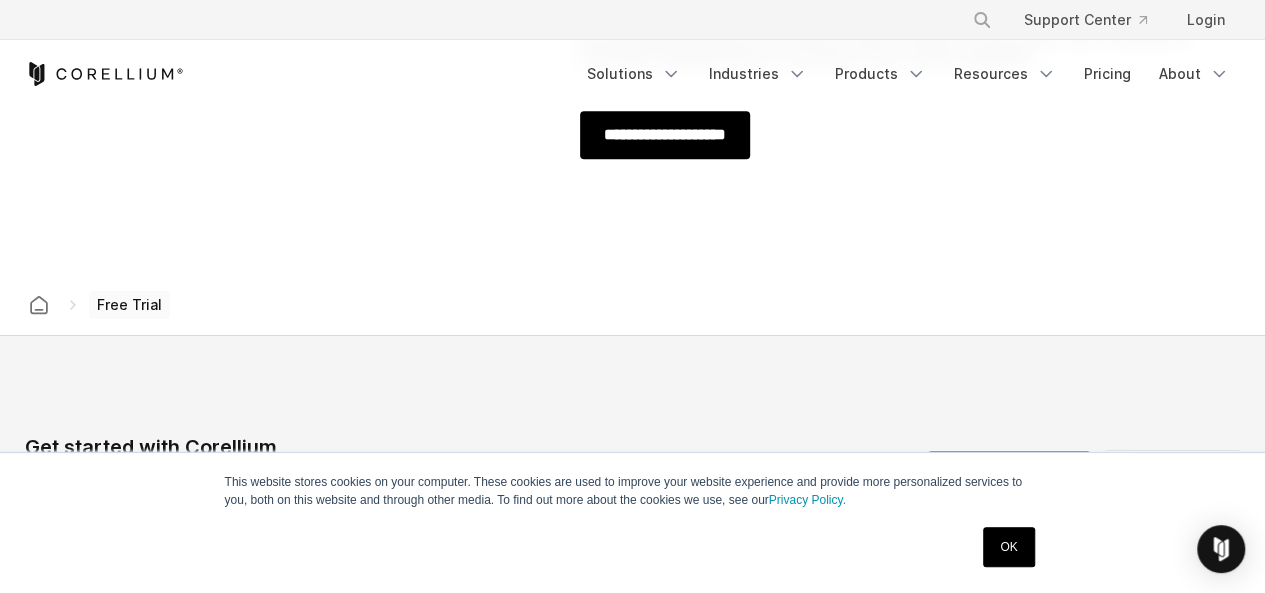 type on "*" 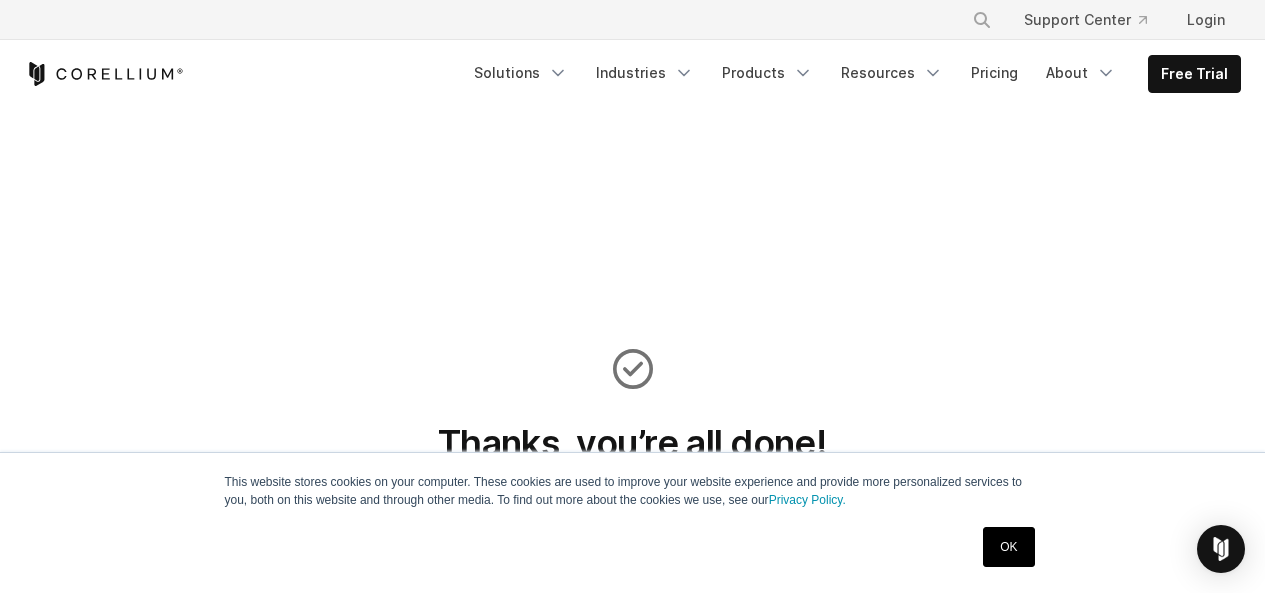 scroll, scrollTop: 0, scrollLeft: 0, axis: both 